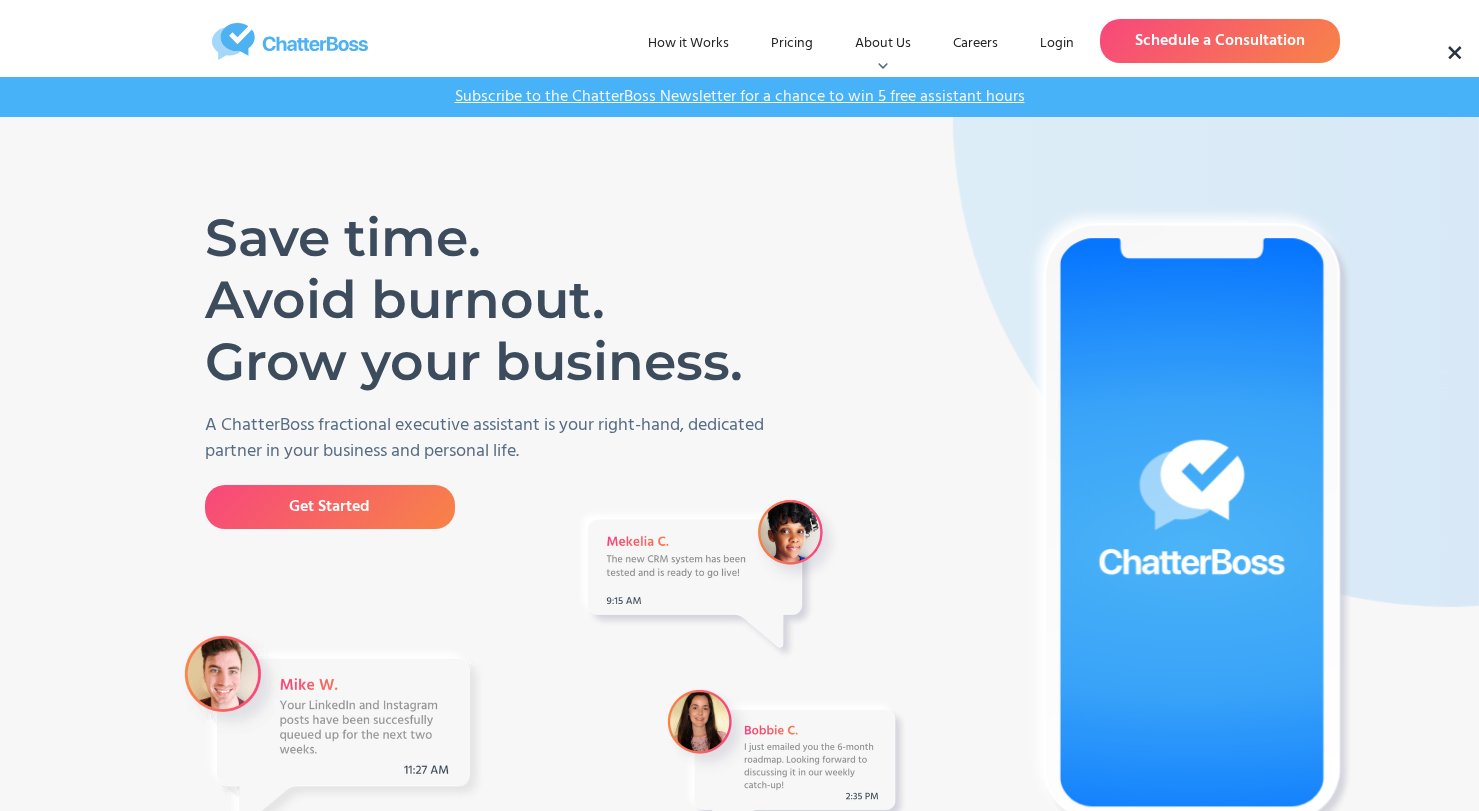 scroll, scrollTop: 0, scrollLeft: 0, axis: both 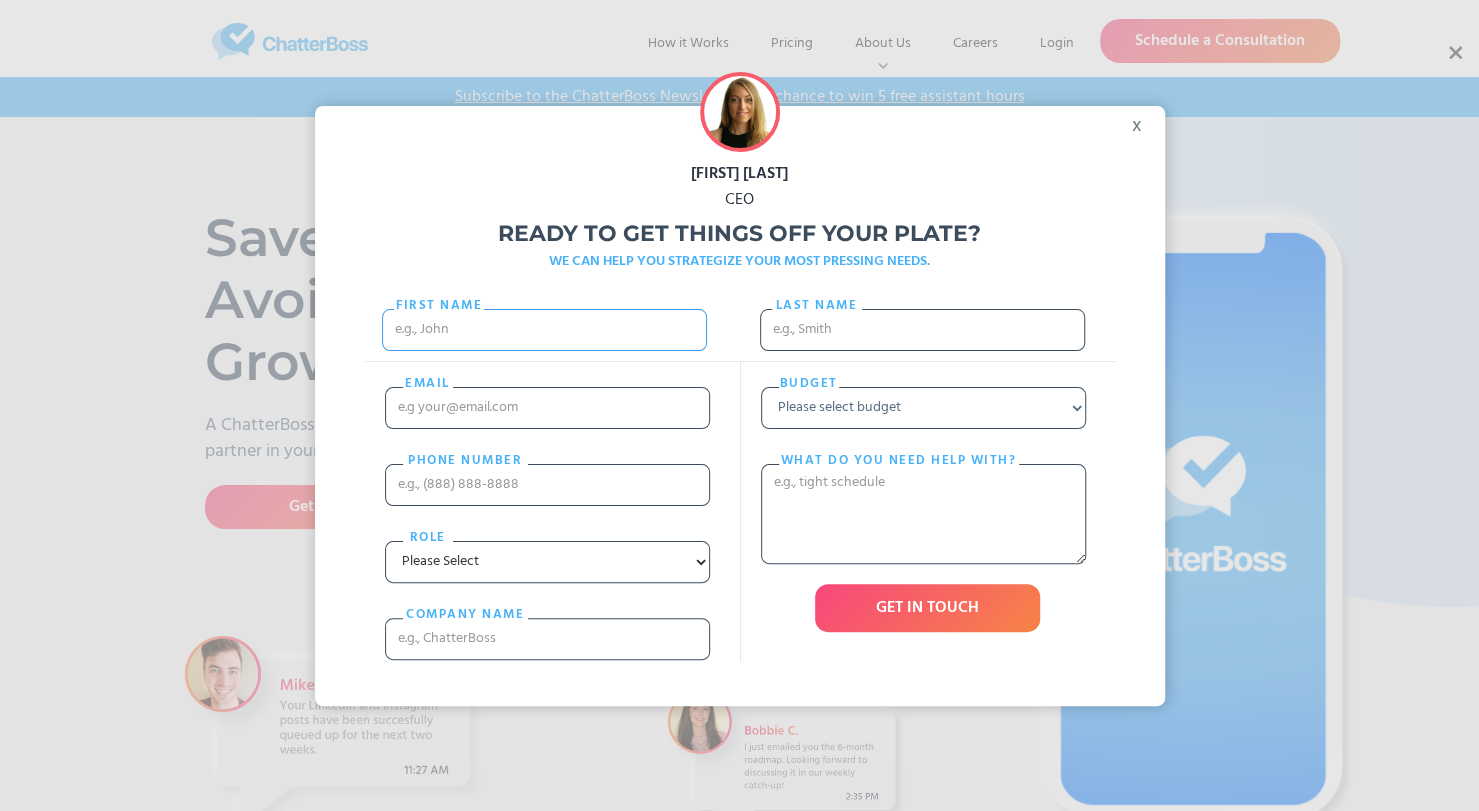 click on "First Name" at bounding box center [544, 330] 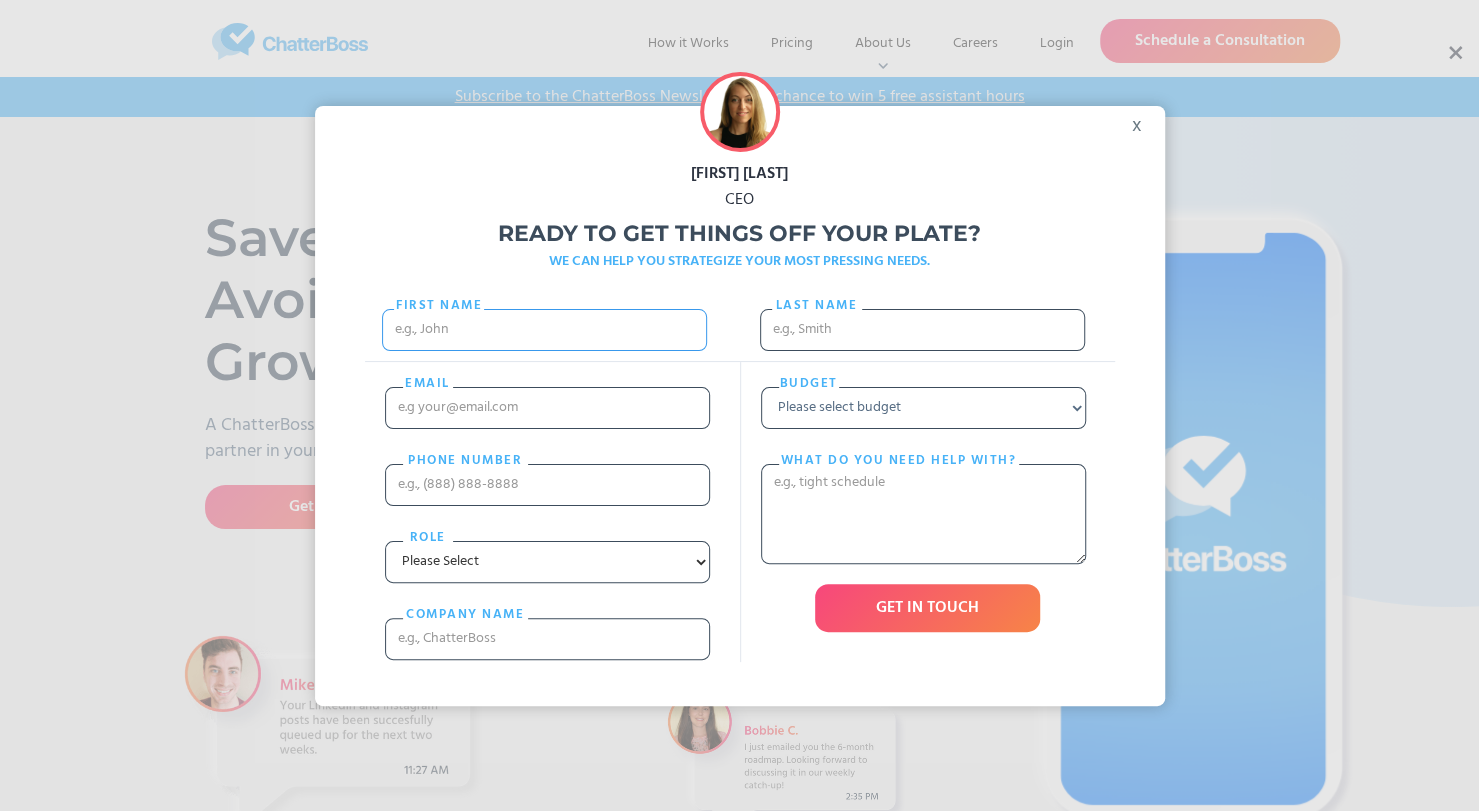 click on "First Name" at bounding box center (544, 330) 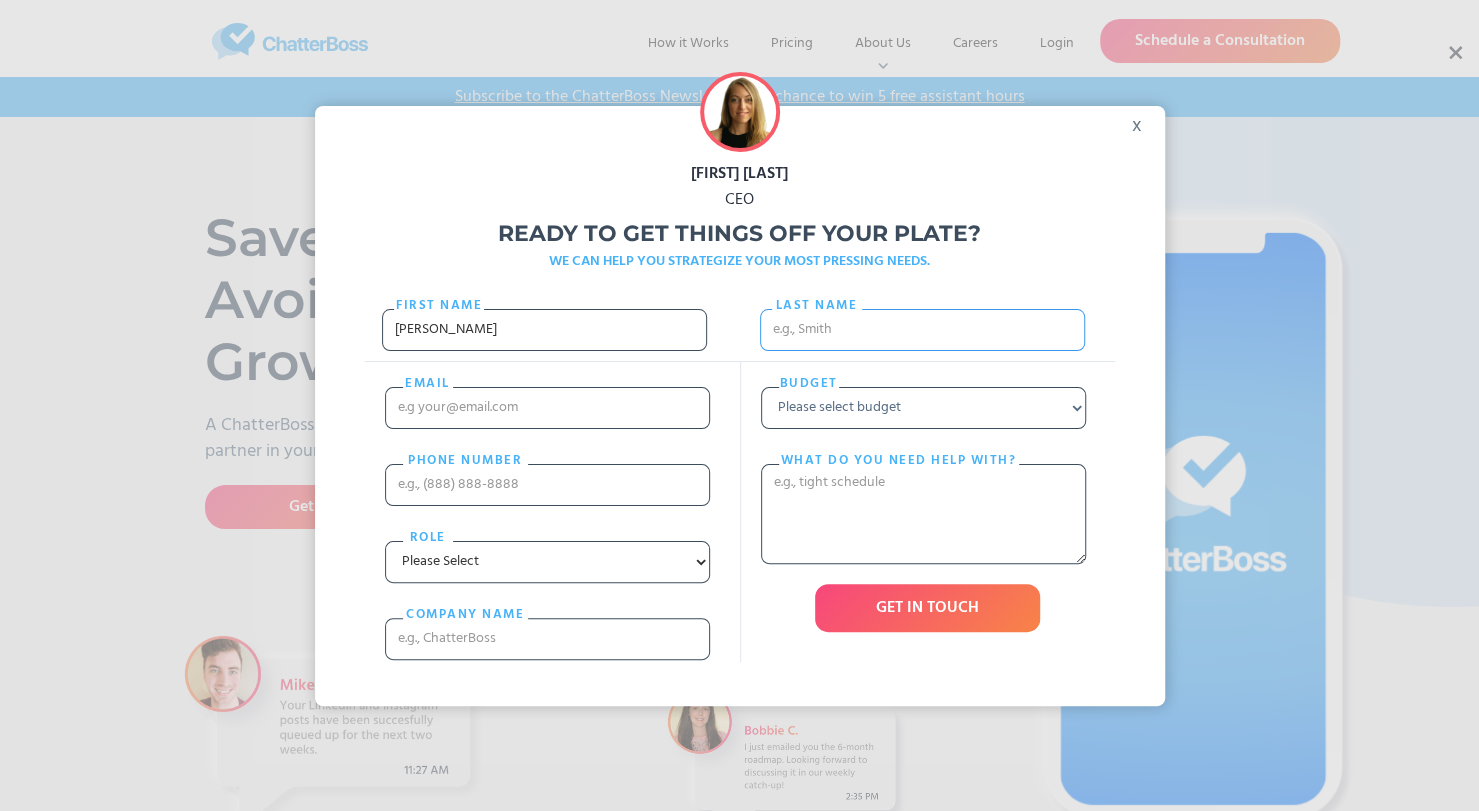 type on "Mustiful" 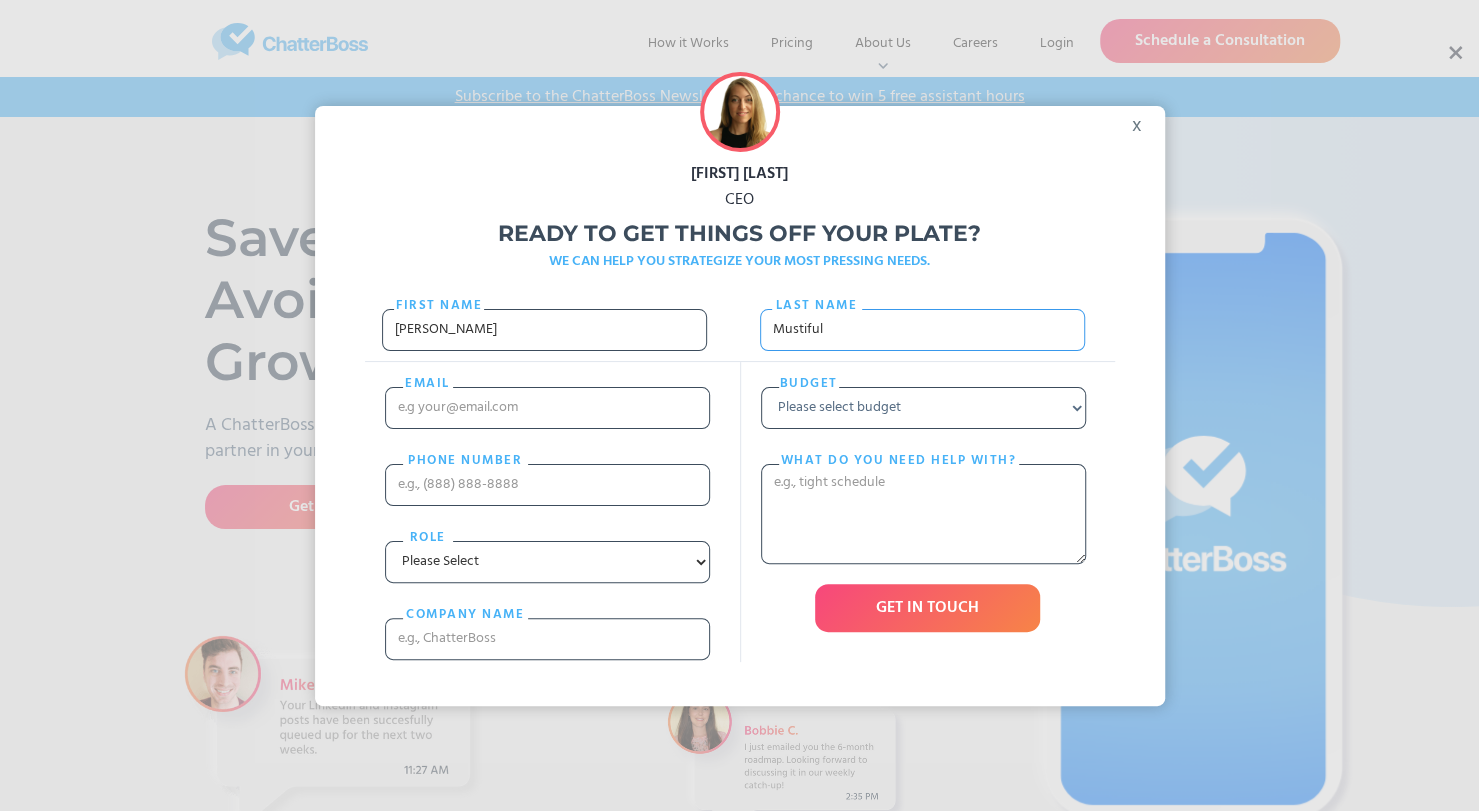 type on "sonja.mustiful@gmail.com" 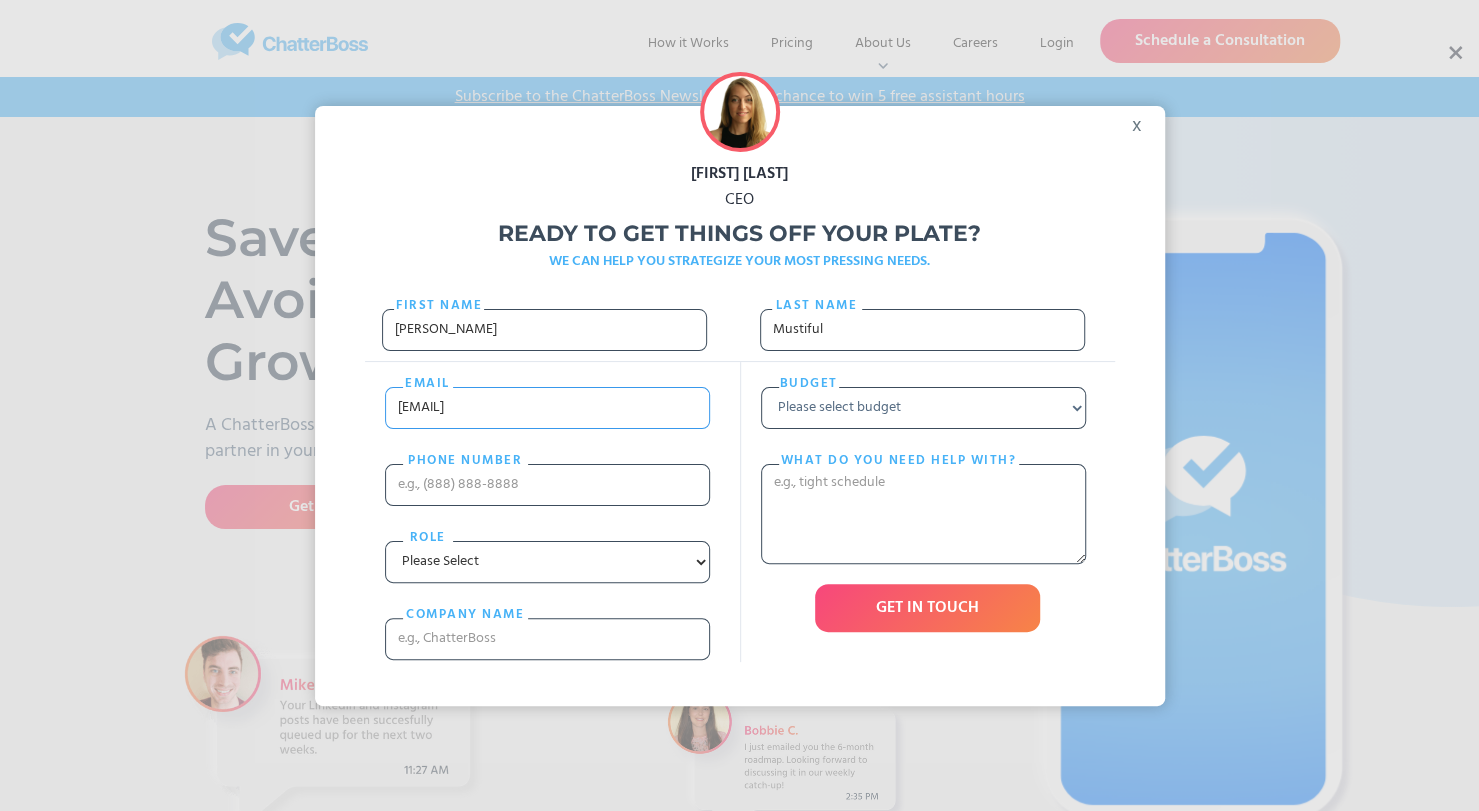 type on "9018281601" 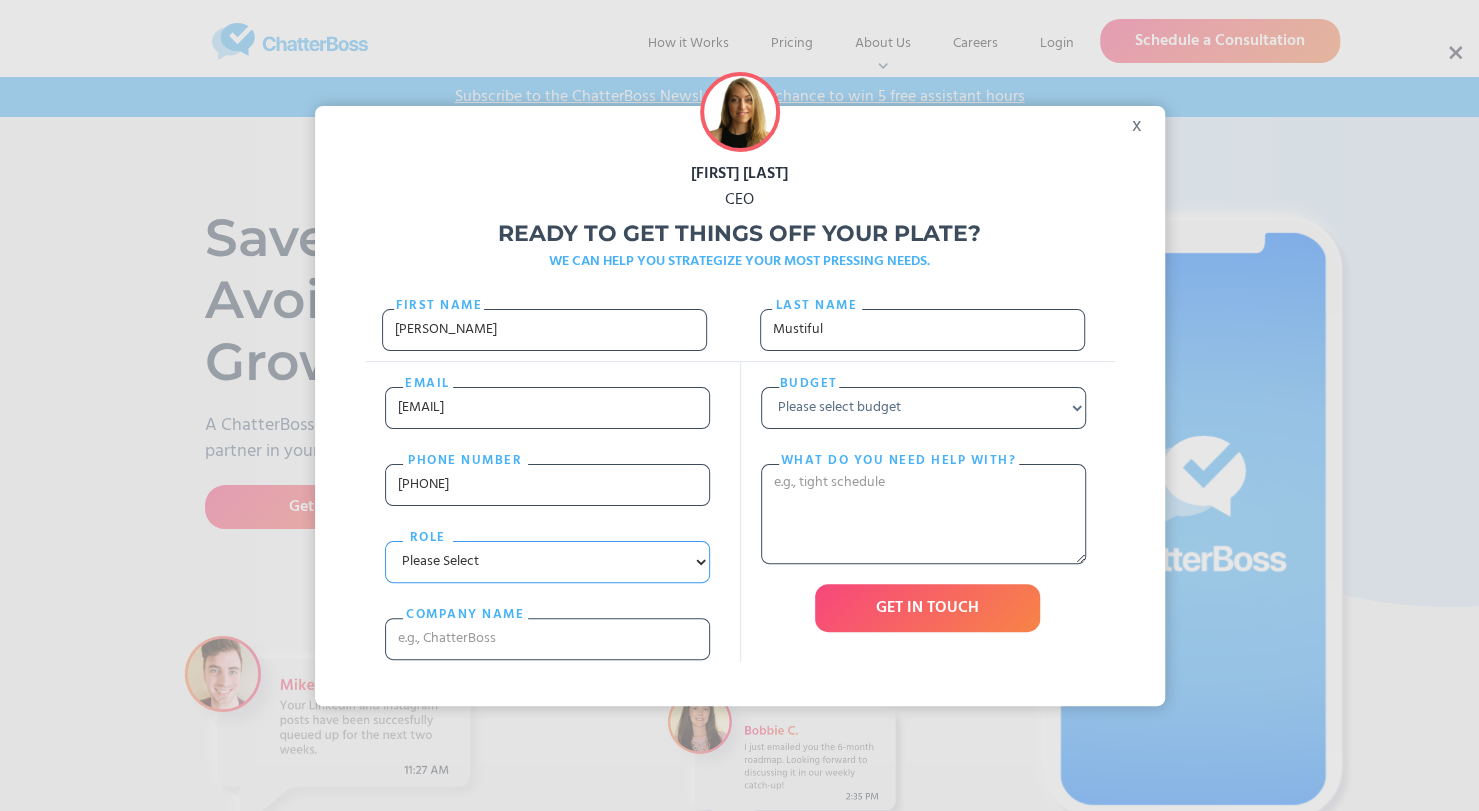 type on "Essence of Coaching" 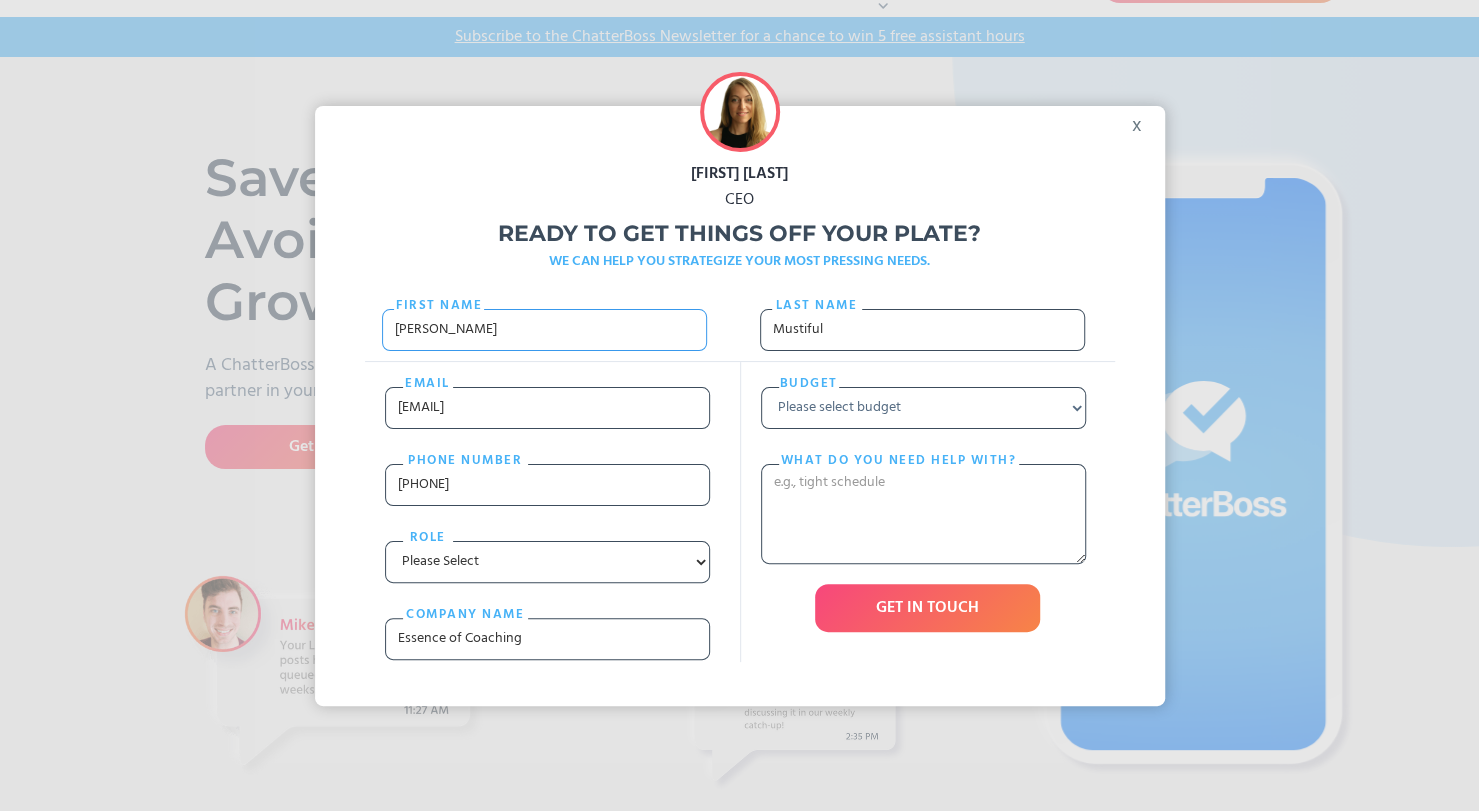 scroll, scrollTop: 100, scrollLeft: 0, axis: vertical 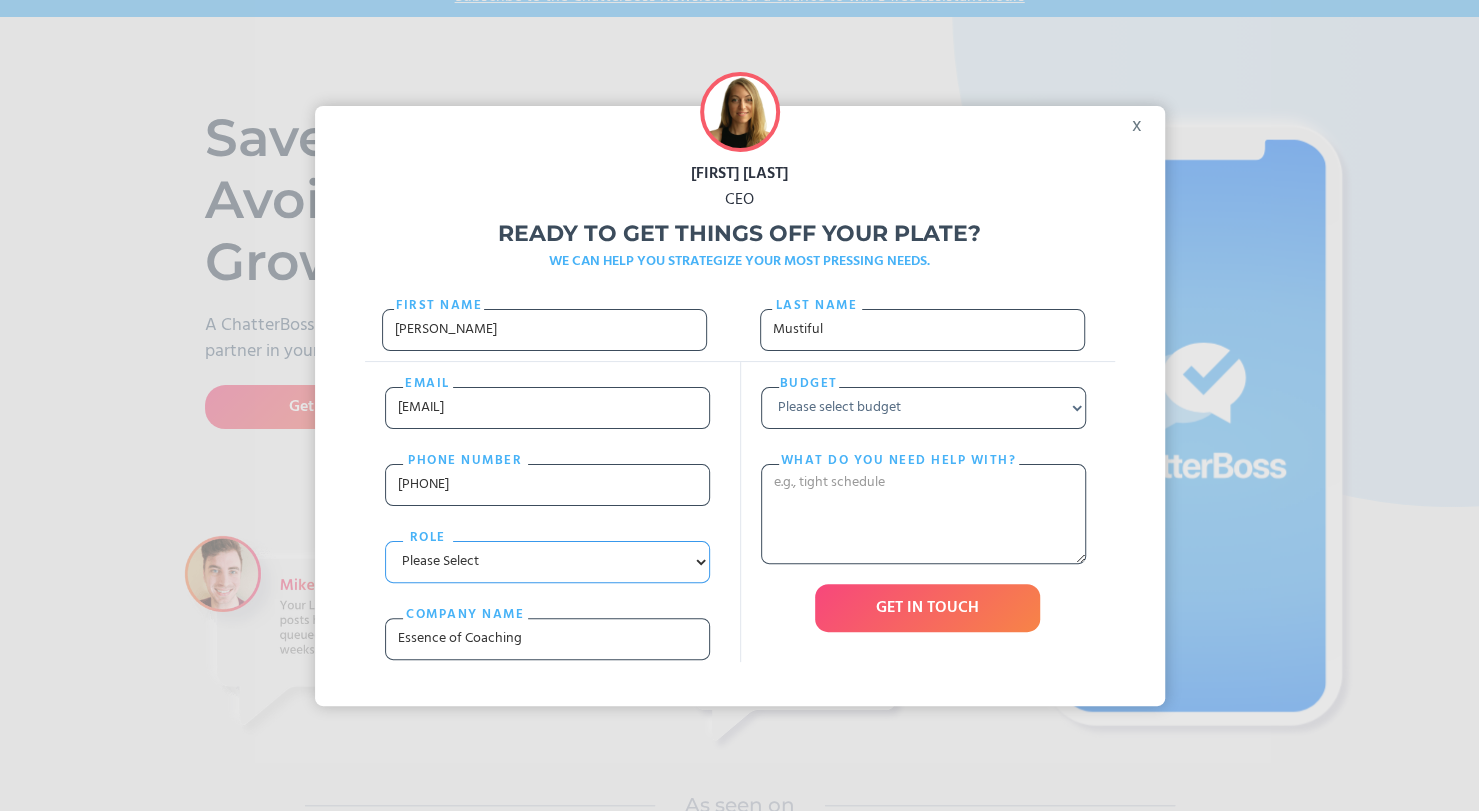 click on "Please Select Entrepreneur Executive Assistant Other" at bounding box center (547, 562) 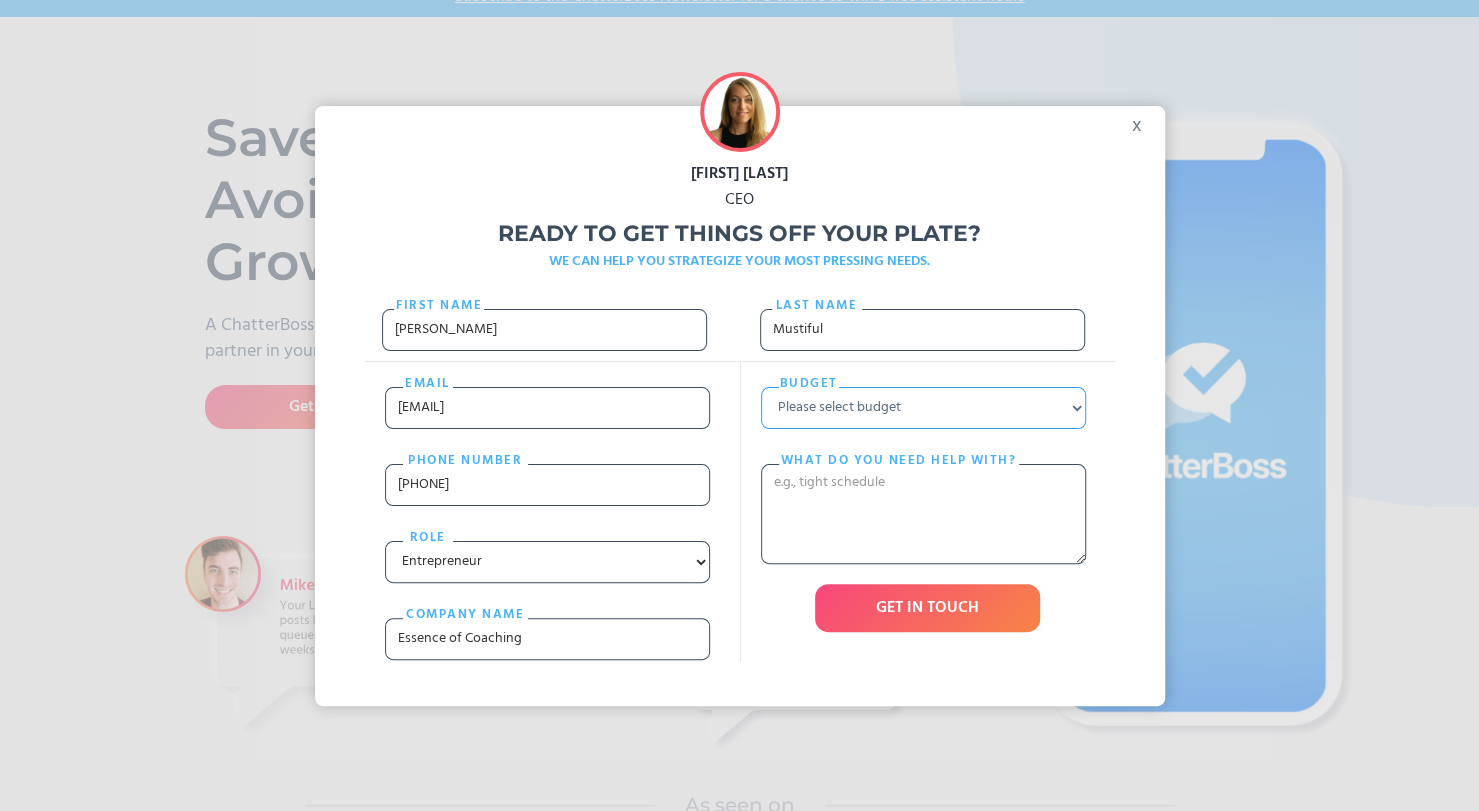 click on "Please select budget Under $700 $700 - $1500 $1500 - $3000 $3000+" at bounding box center [923, 408] 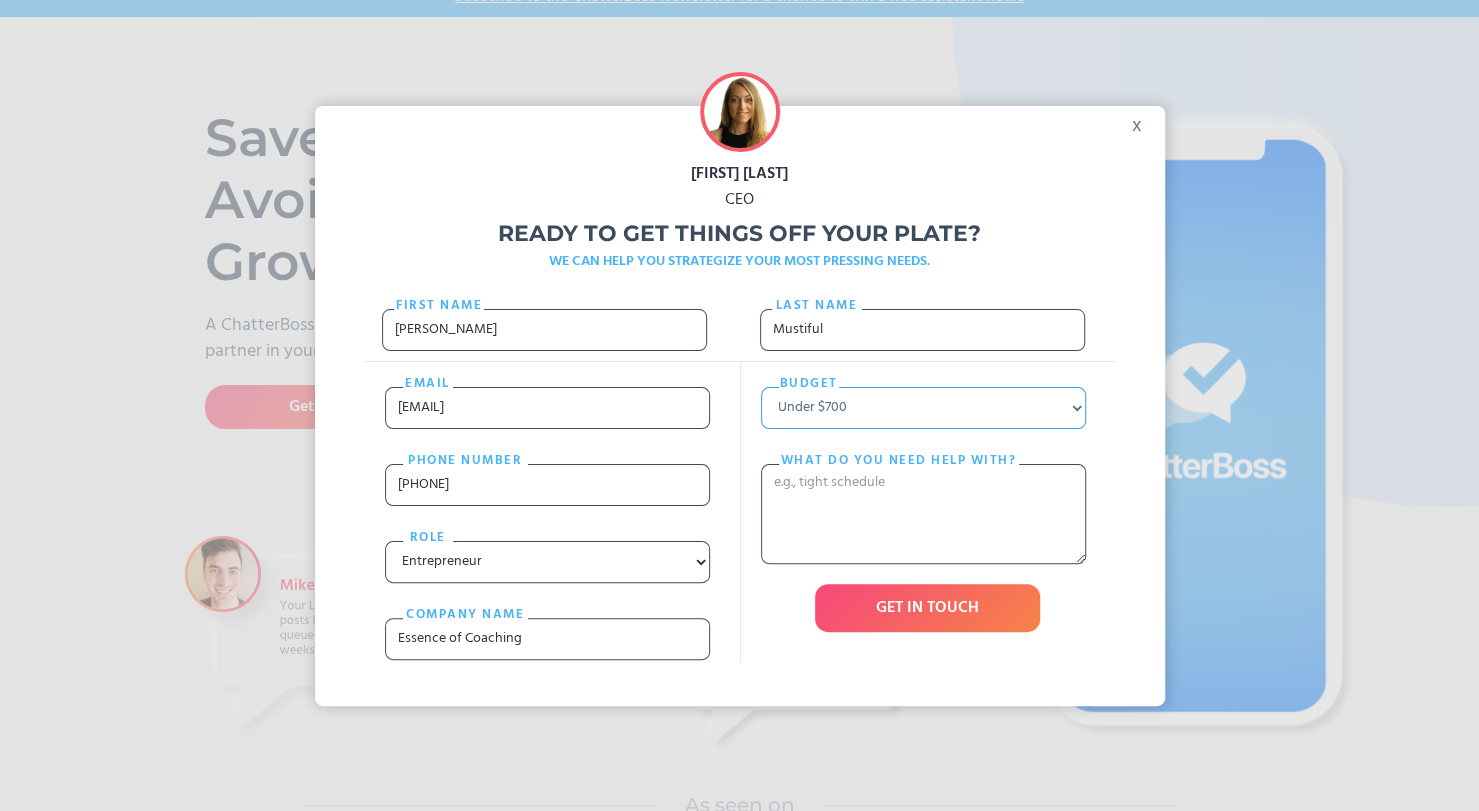 click on "Please select budget Under $700 $700 - $1500 $1500 - $3000 $3000+" at bounding box center (923, 408) 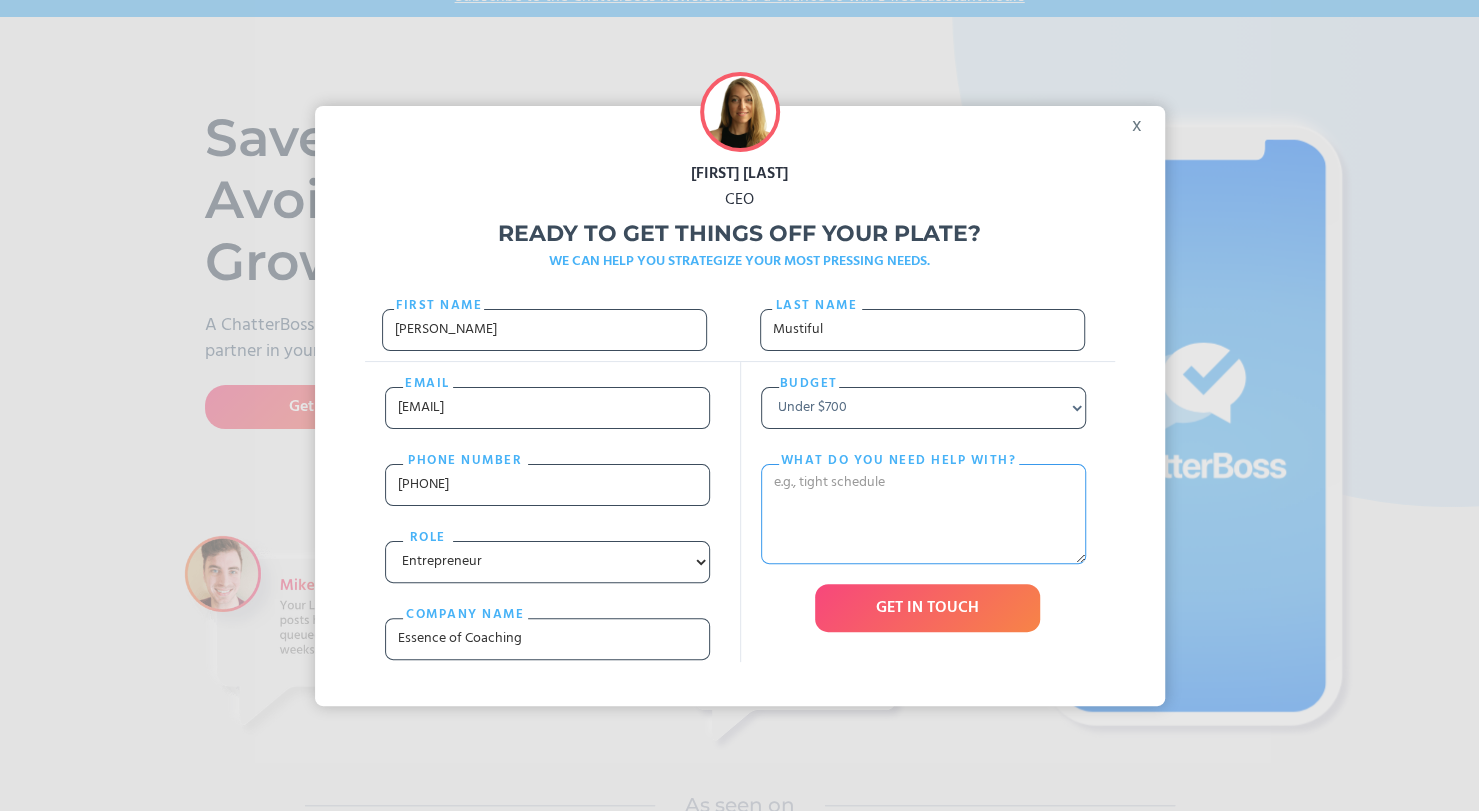 click on "What do you need help with?" at bounding box center [923, 514] 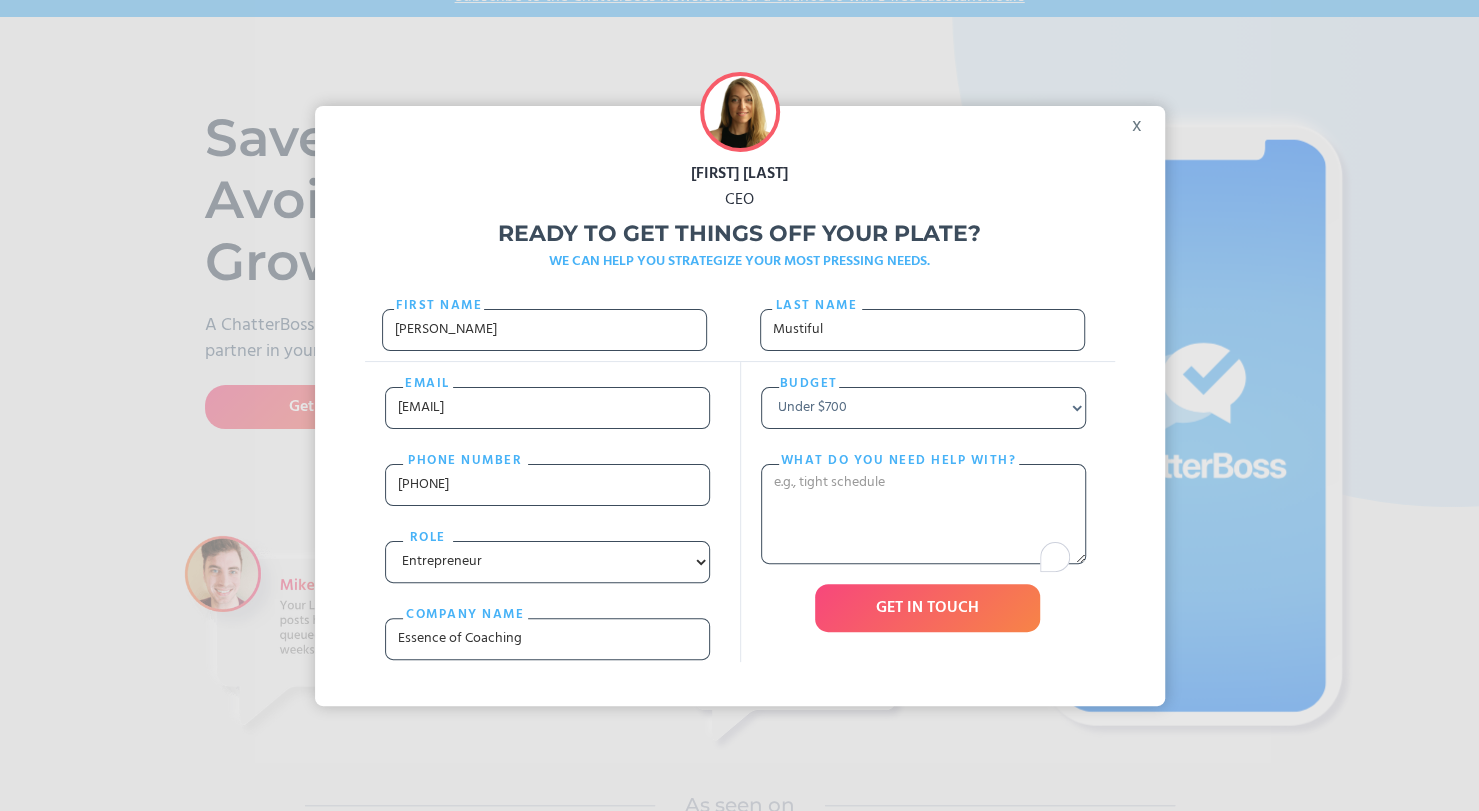 click on "Budget Please select budget Under $700 $700 - $1500 $1500 - $3000 $3000+ What do you need help with? GET IN TOUCH" at bounding box center [927, 512] 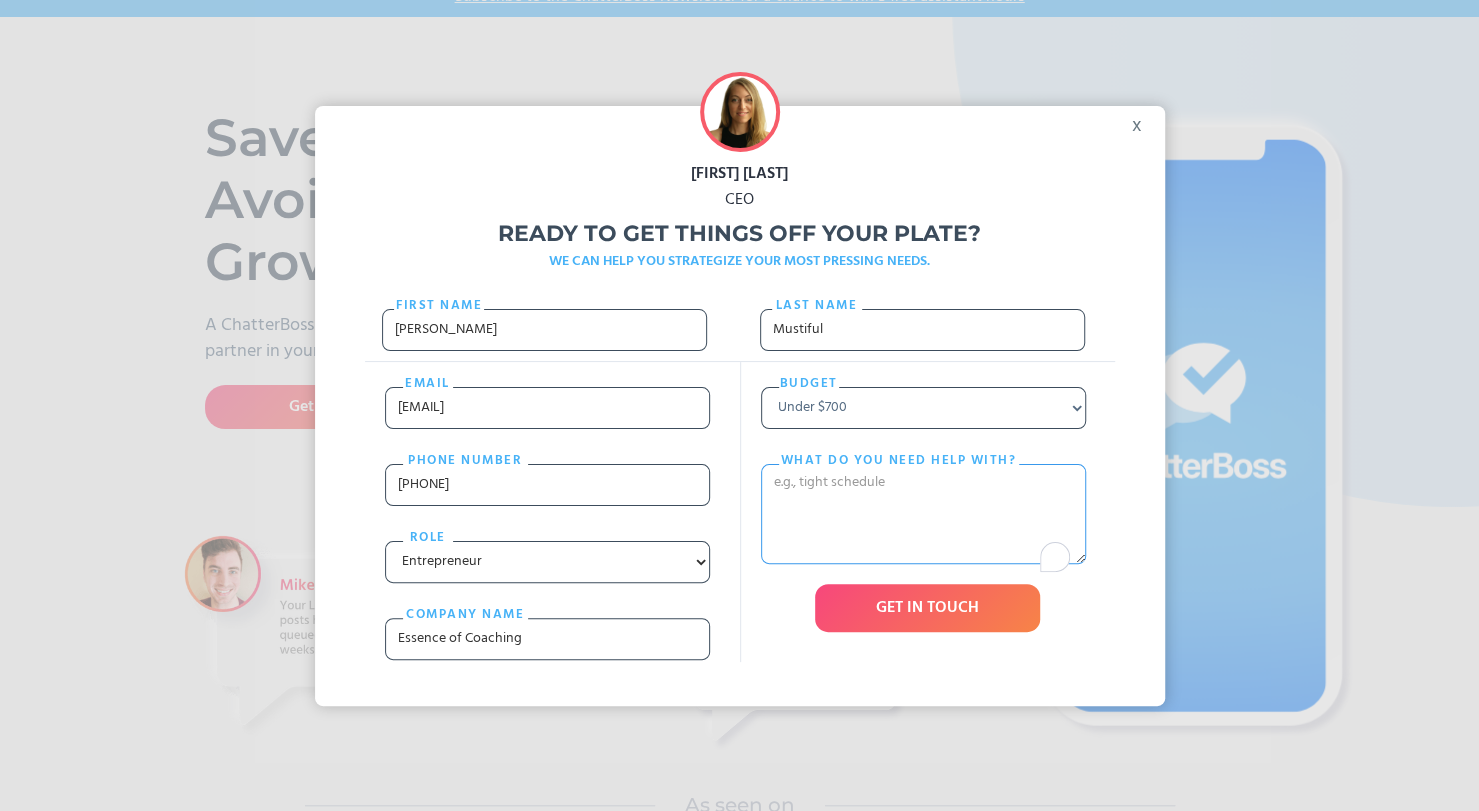 click on "What do you need help with?" at bounding box center (923, 514) 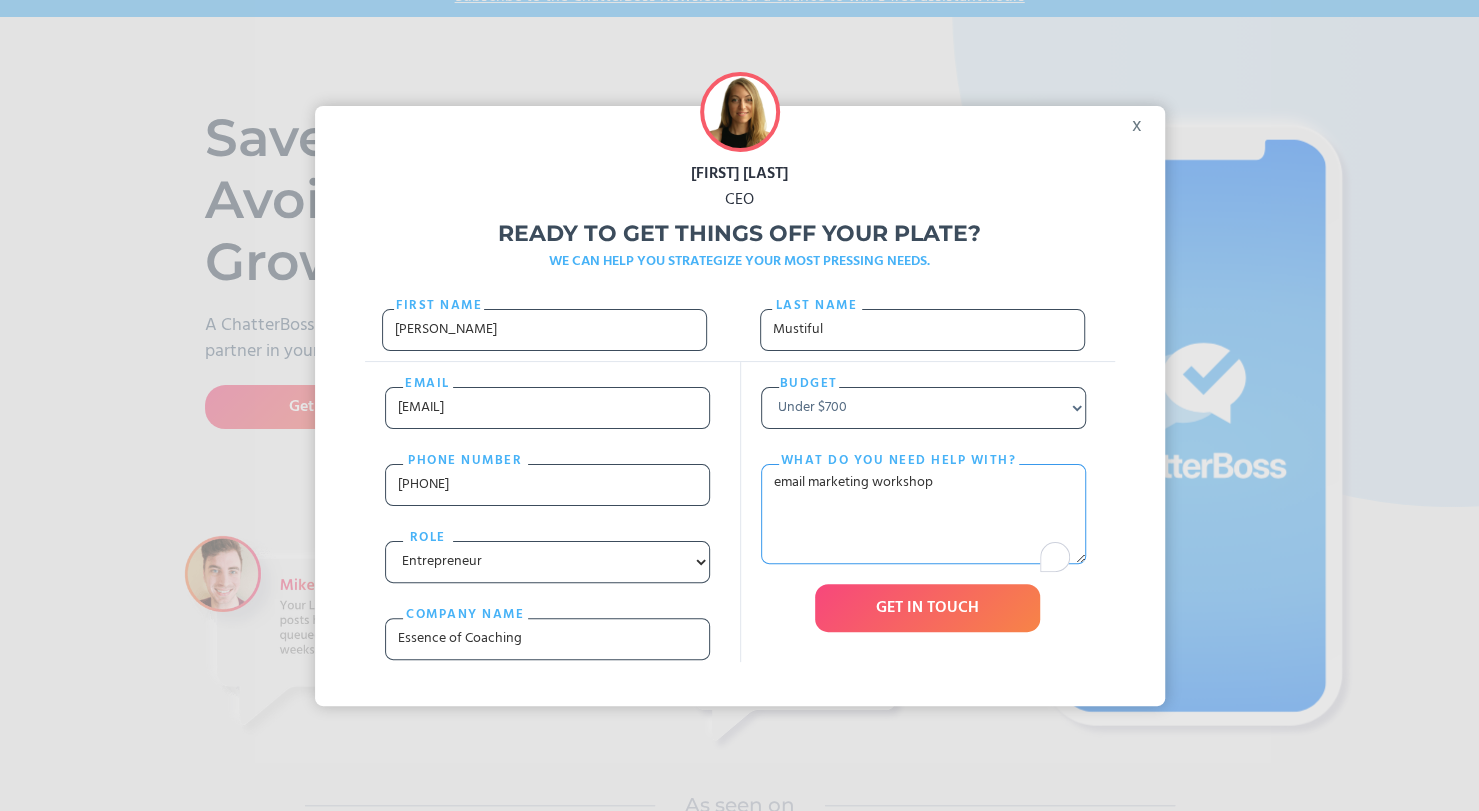 click on "email marketing workshop" at bounding box center (923, 514) 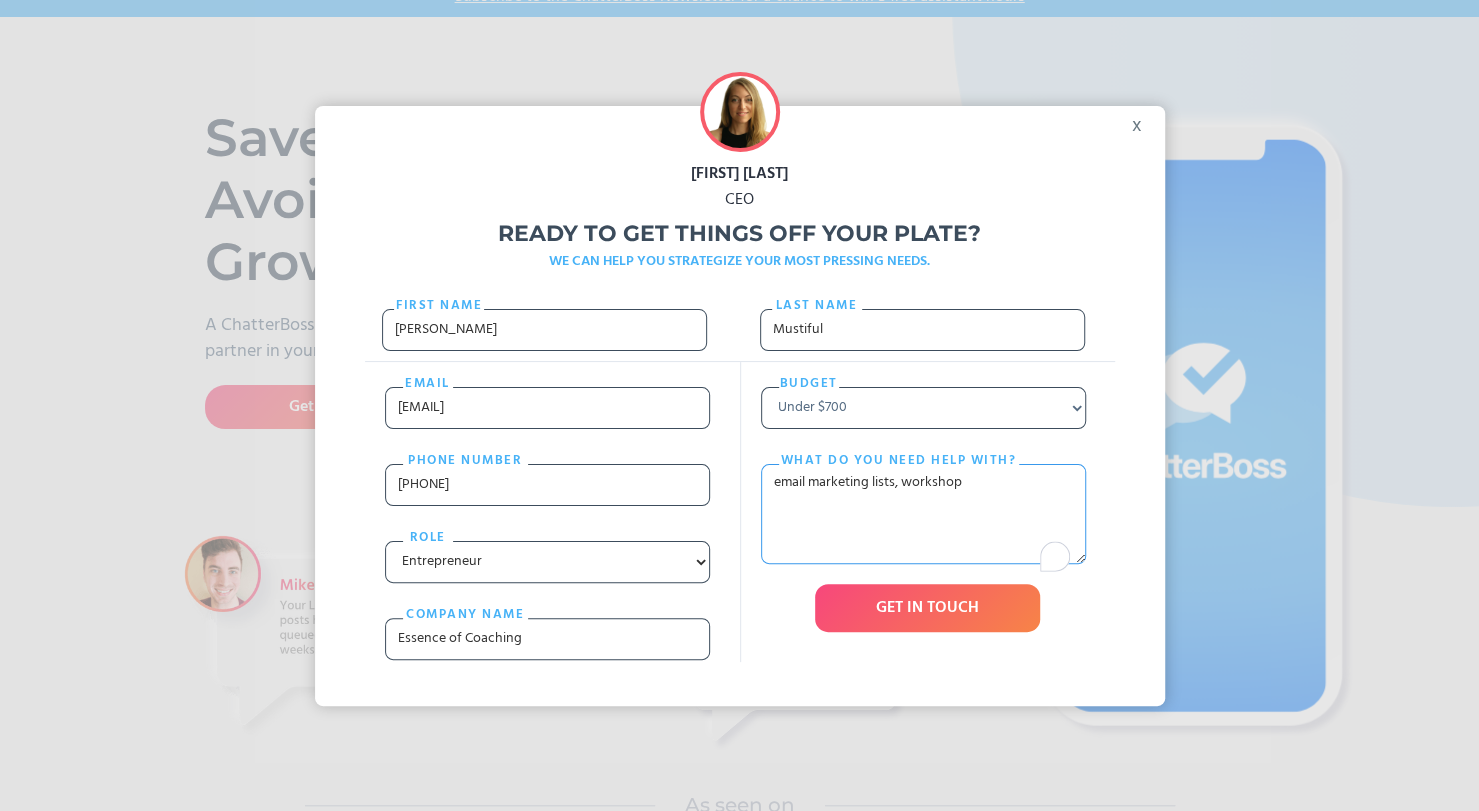 click on "email marketing lists, workshop" at bounding box center [923, 514] 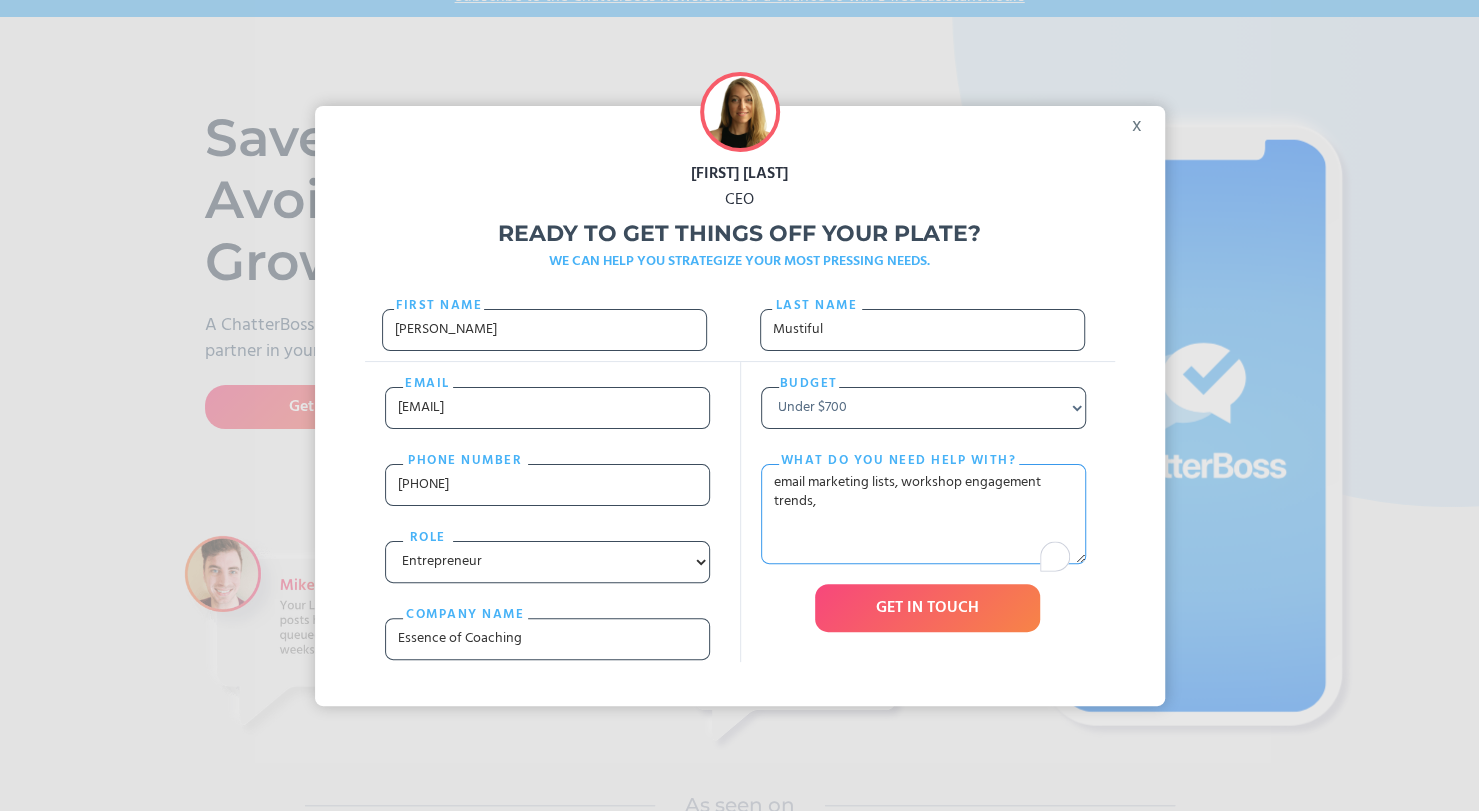 paste on "brand’s online presence. You’ll be responsible for posting across platforms, helping curate content, and sharing fresh ideas to engage our audience. This is a great opportunity for someone passionate about storytelling, community engagement, and digital trends" 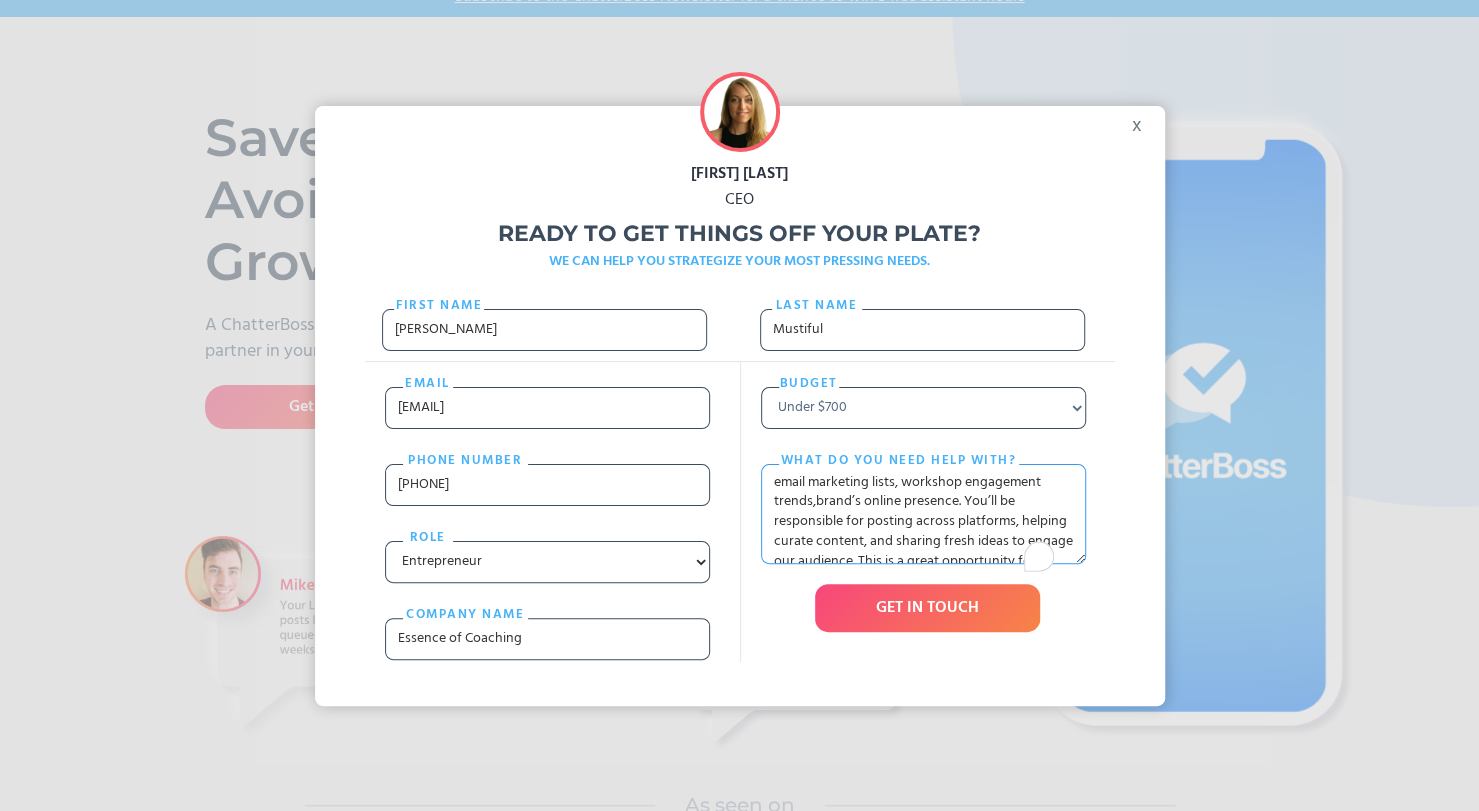scroll, scrollTop: 70, scrollLeft: 0, axis: vertical 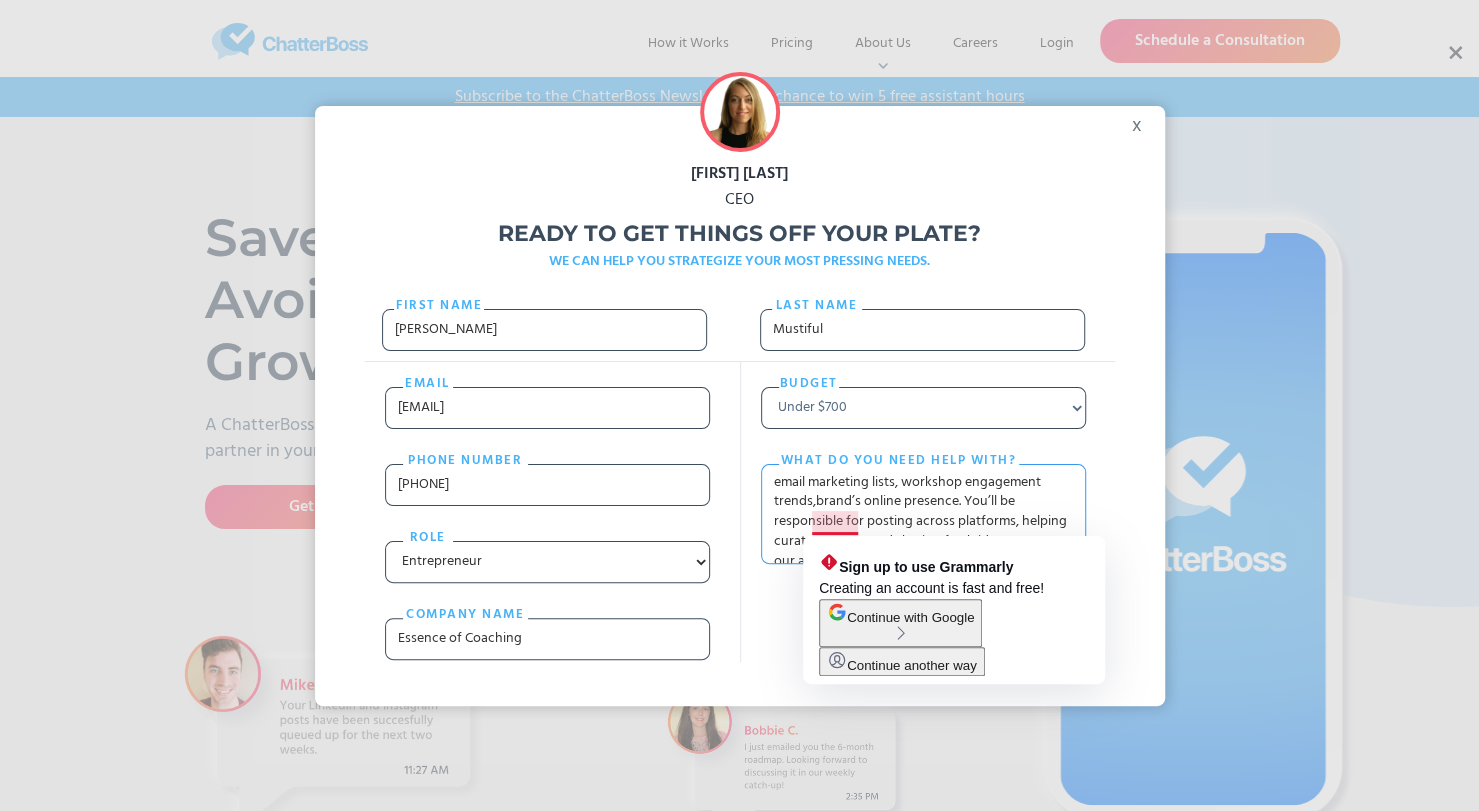 click on "email marketing lists, workshop engagement trends,brand’s online presence. You’ll be responsible for posting across platforms, helping curate content, and sharing fresh ideas to engage our audience. This is a great opportunity for someone passionate about storytelling, community engagement, and digital trends" at bounding box center [923, 514] 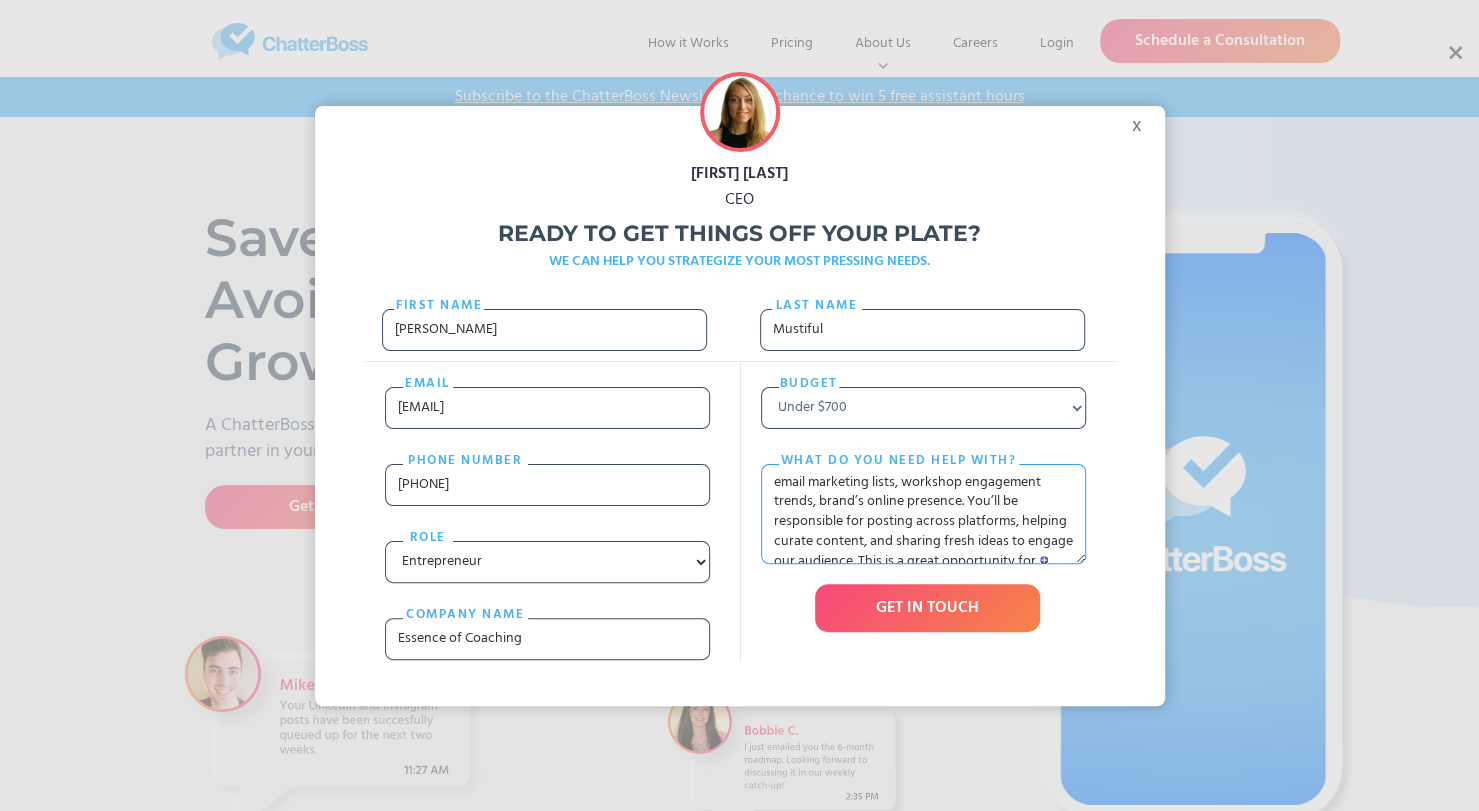 drag, startPoint x: 972, startPoint y: 519, endPoint x: 1024, endPoint y: 540, distance: 56.0803 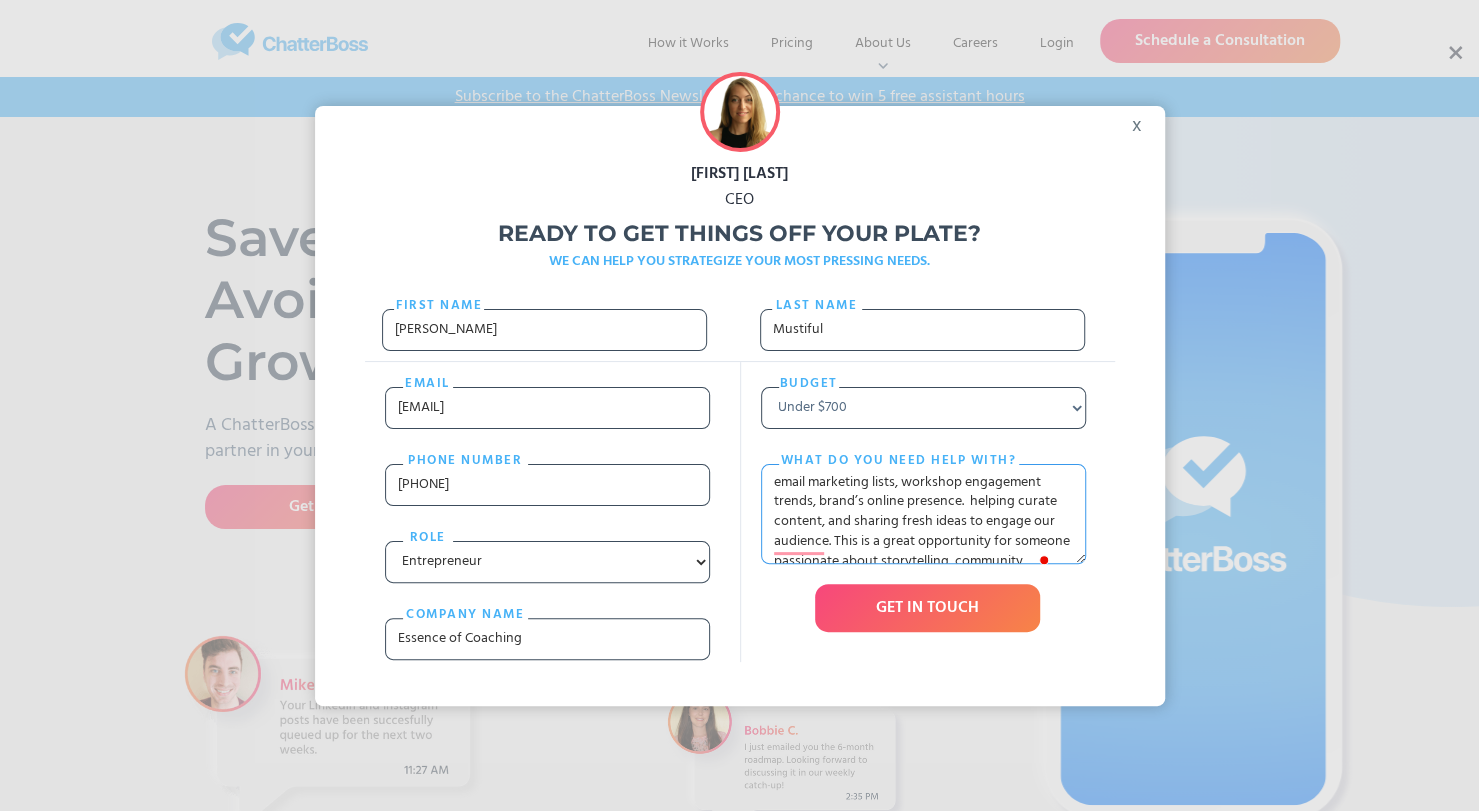 scroll, scrollTop: 37, scrollLeft: 0, axis: vertical 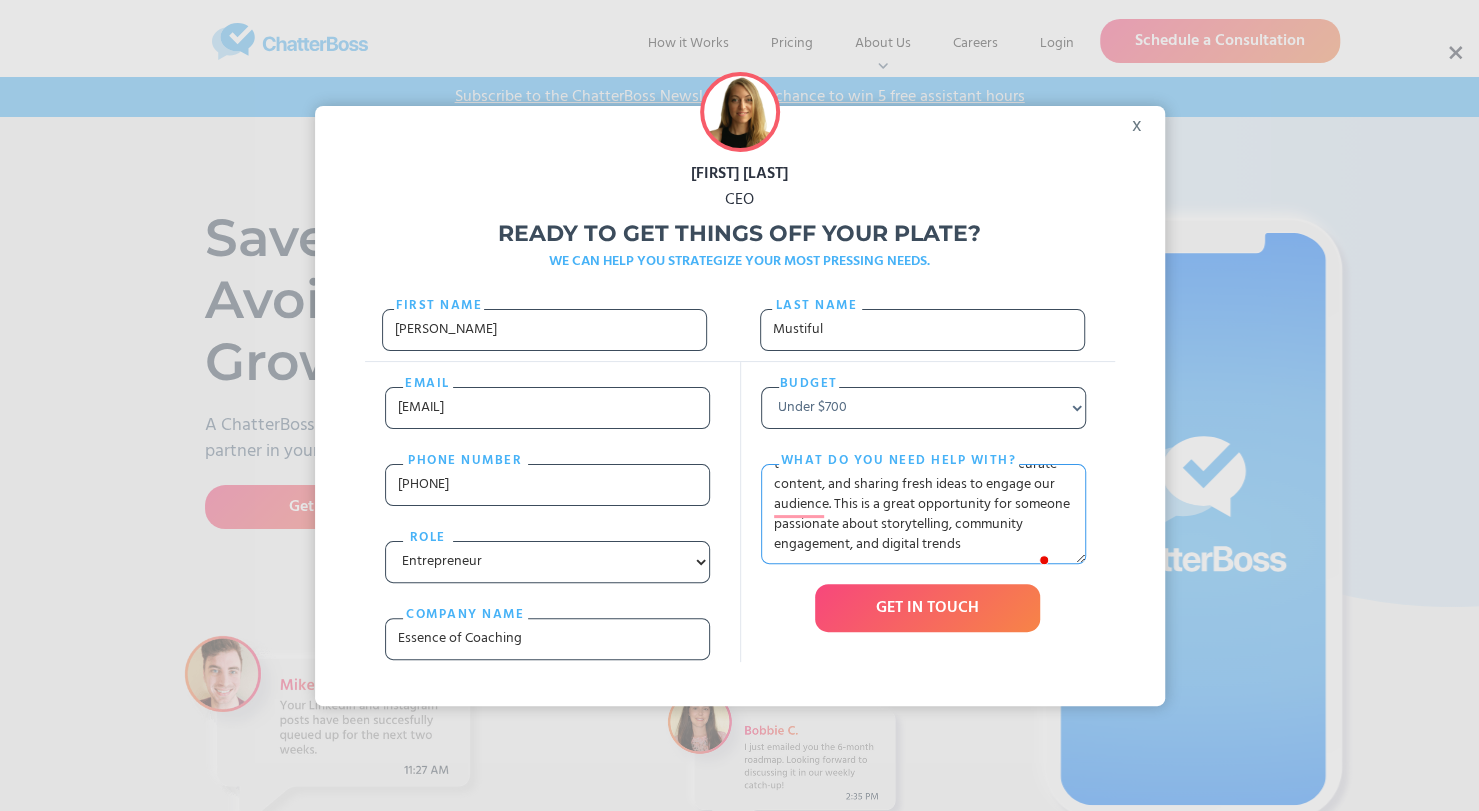 drag, startPoint x: 838, startPoint y: 538, endPoint x: 1038, endPoint y: 561, distance: 201.31816 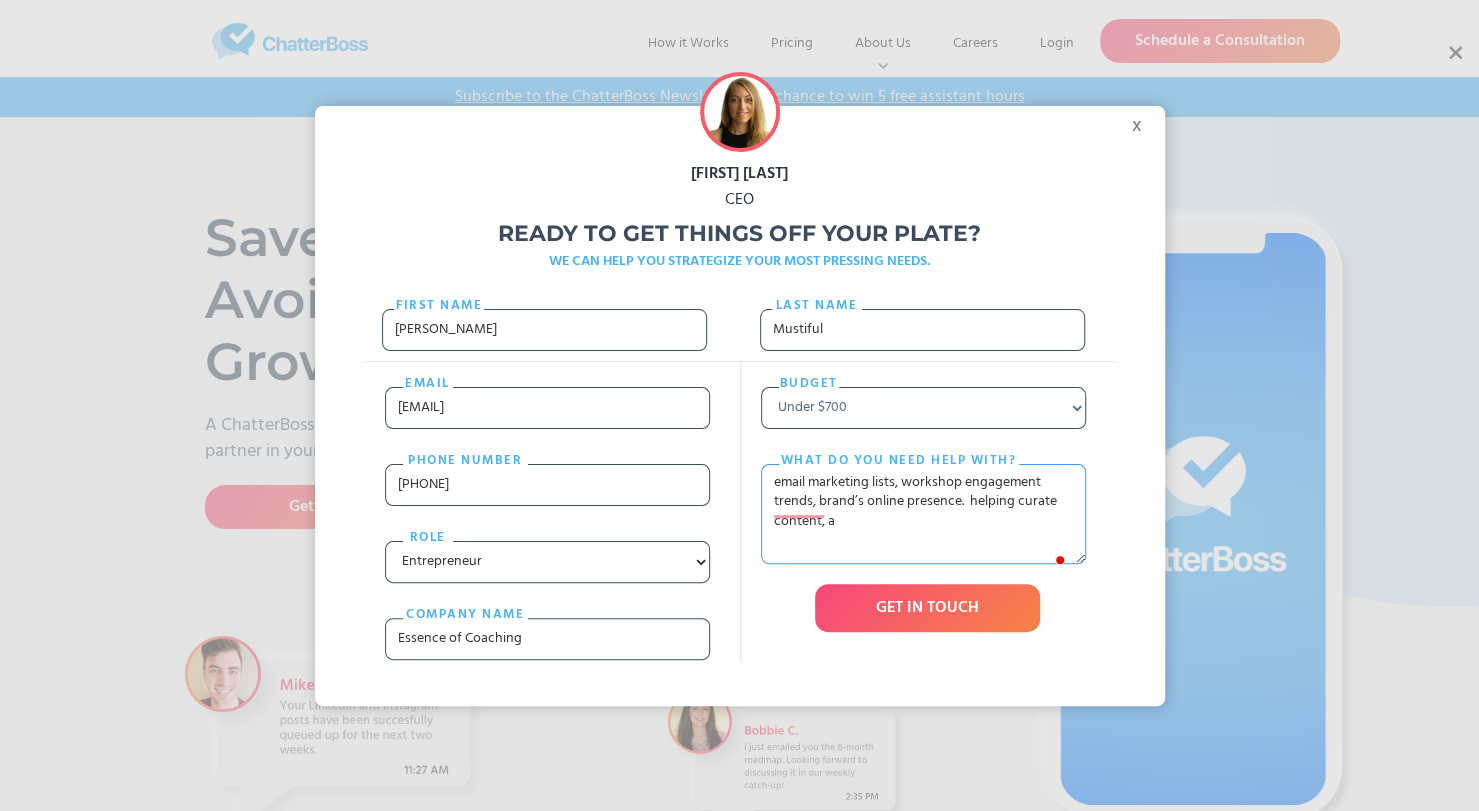 scroll, scrollTop: 0, scrollLeft: 0, axis: both 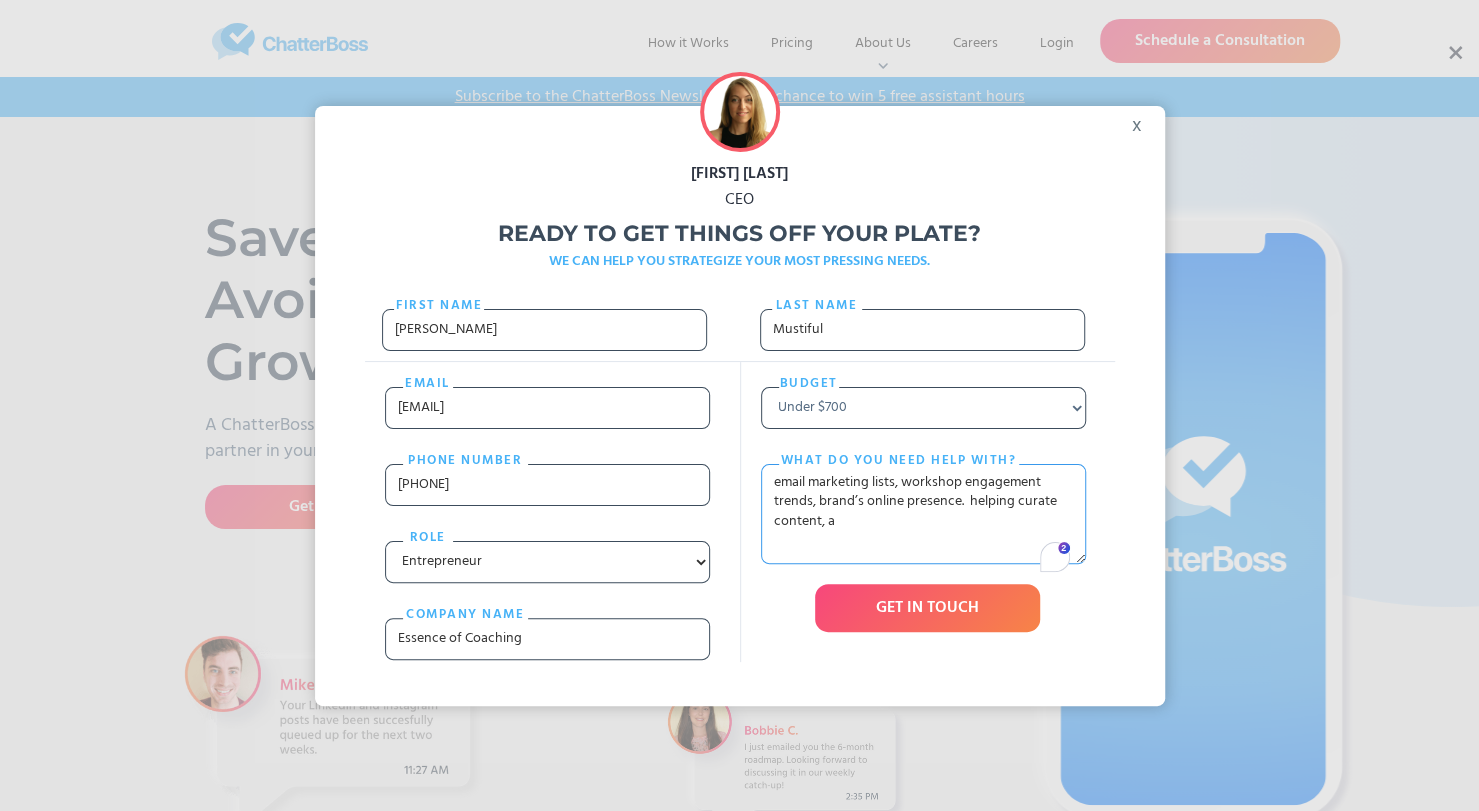 drag, startPoint x: 833, startPoint y: 539, endPoint x: 846, endPoint y: 539, distance: 13 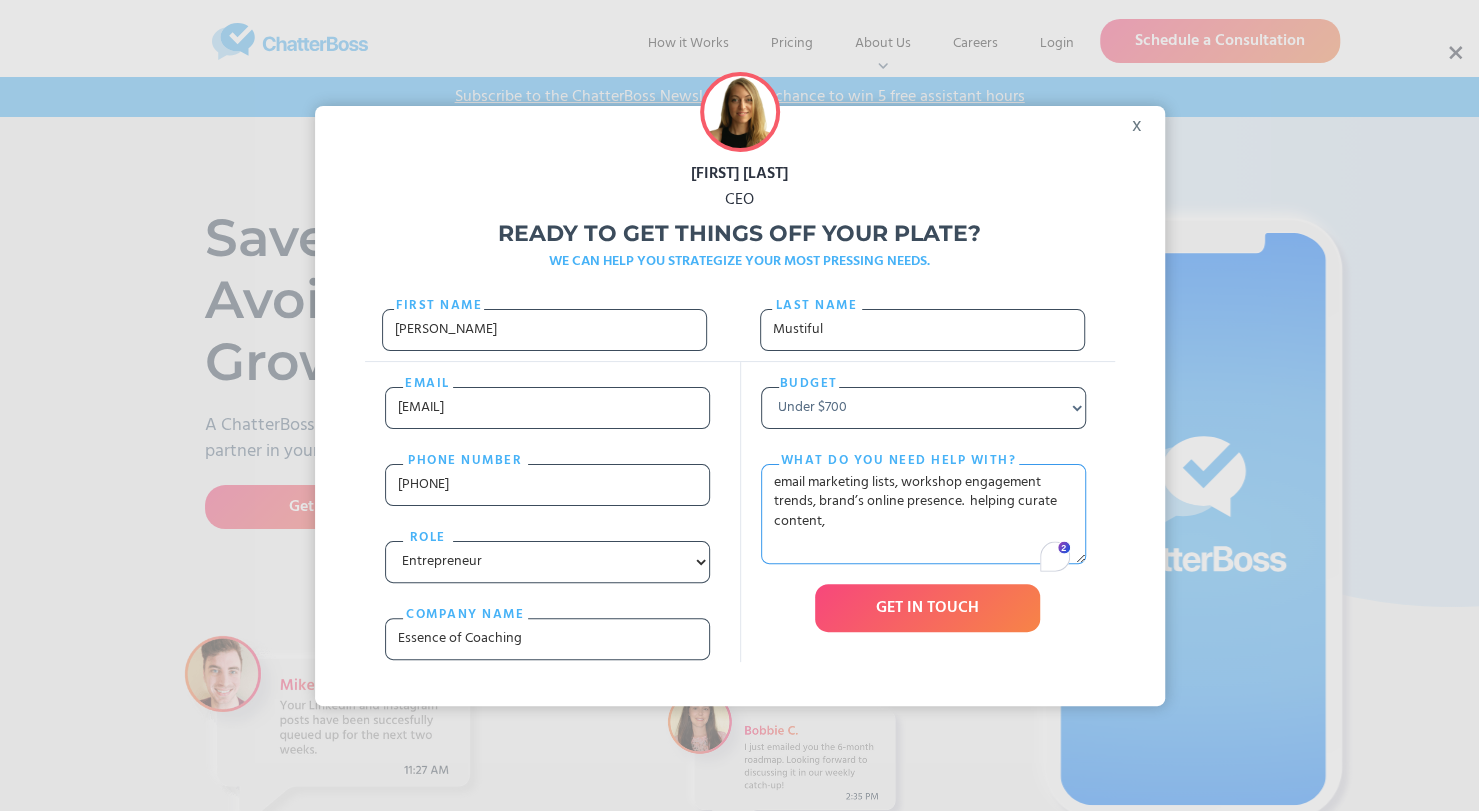 drag, startPoint x: 975, startPoint y: 521, endPoint x: 1020, endPoint y: 519, distance: 45.044422 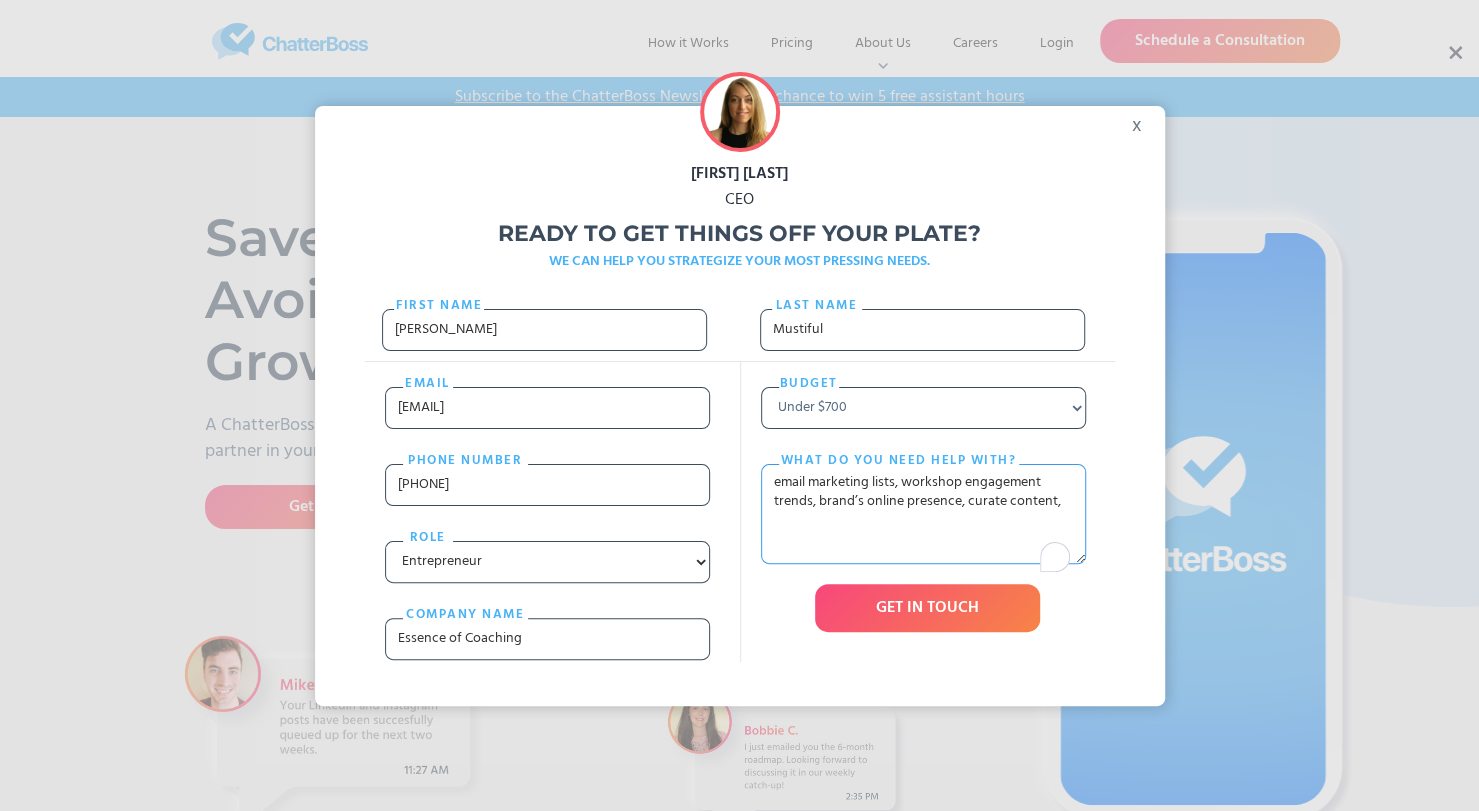 click on "email marketing lists, workshop engagement trends, brand’s online presence, curate content," at bounding box center [923, 514] 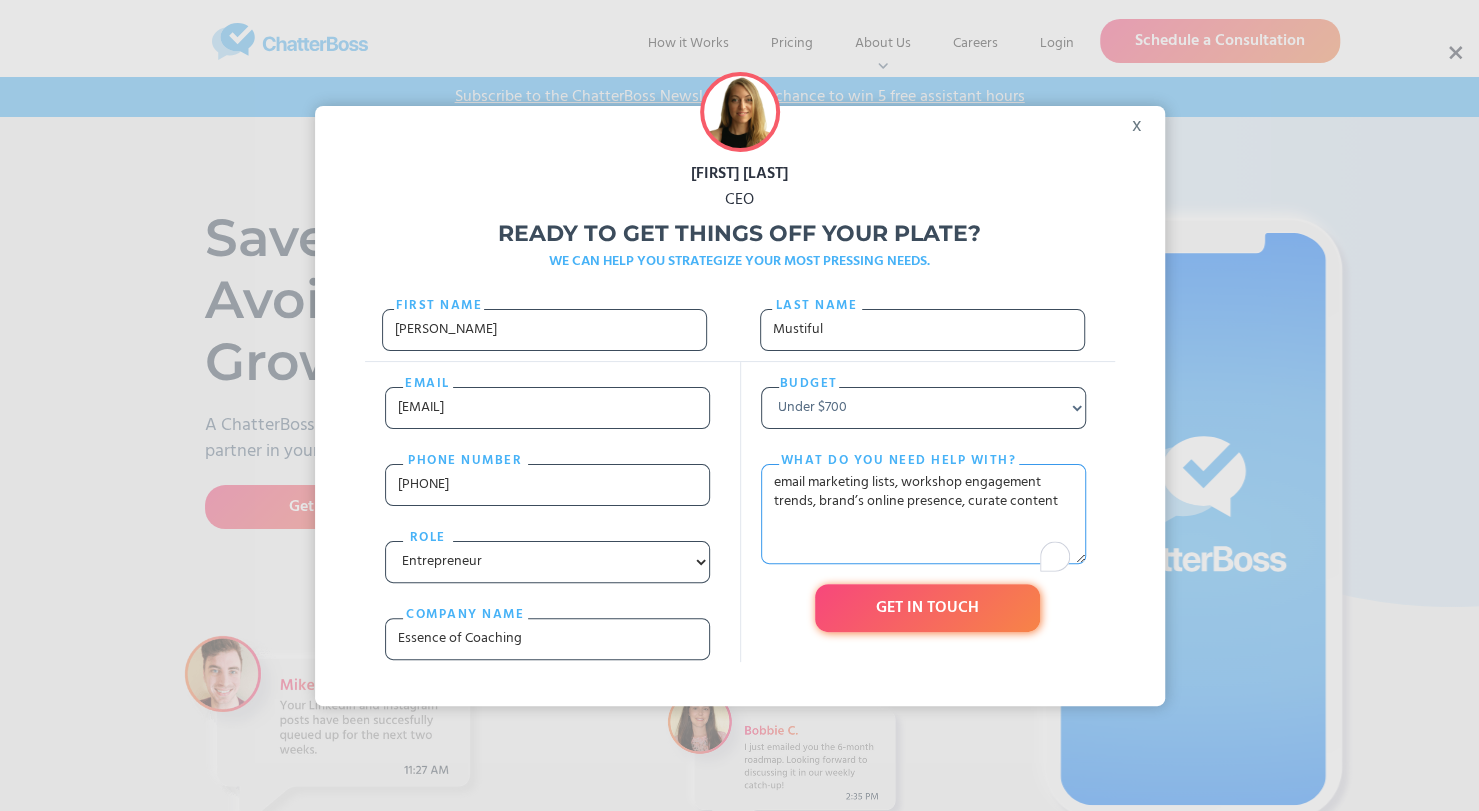 type on "email marketing lists, workshop engagement trends, brand’s online presence, curate content" 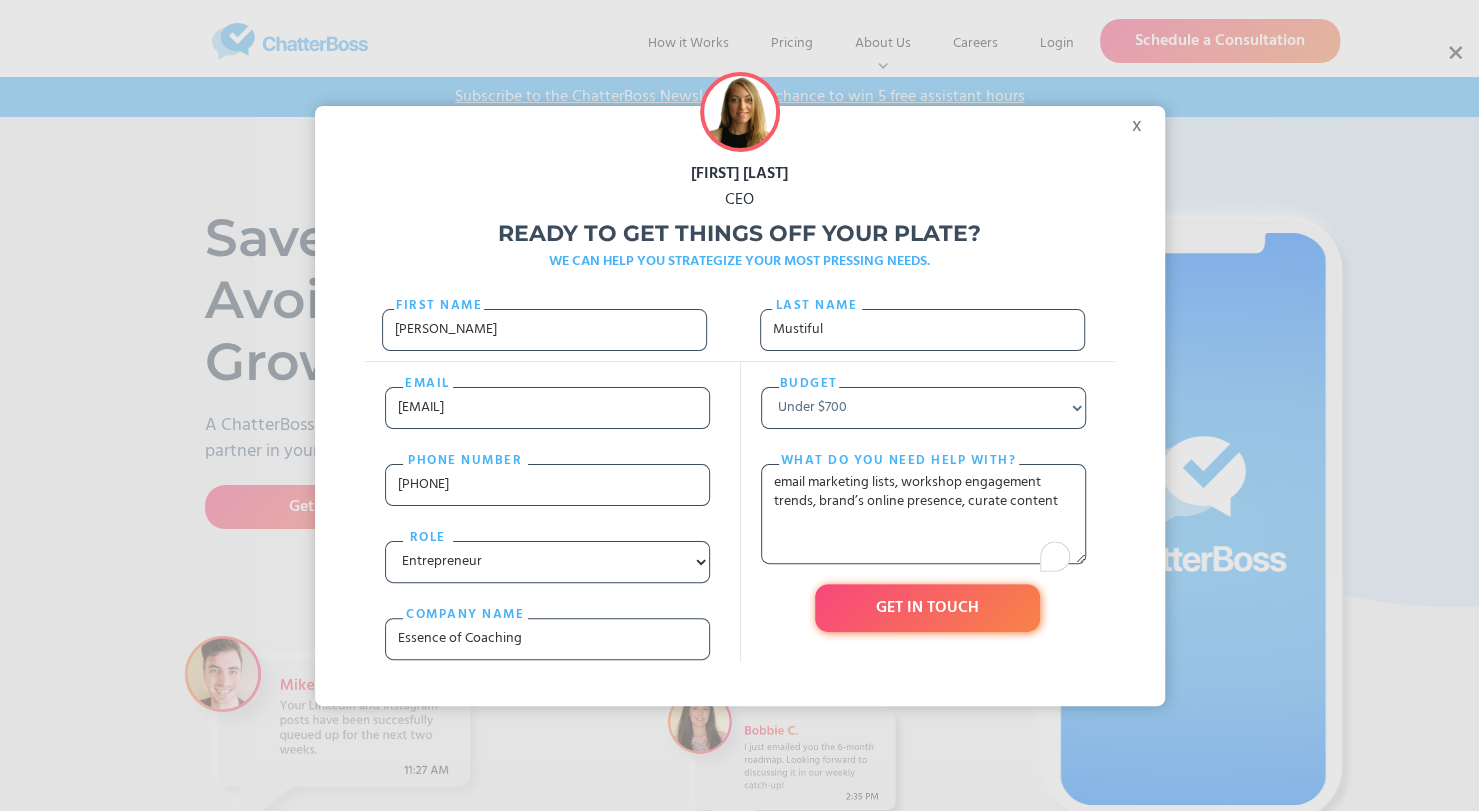 click on "GET IN TOUCH" at bounding box center (927, 608) 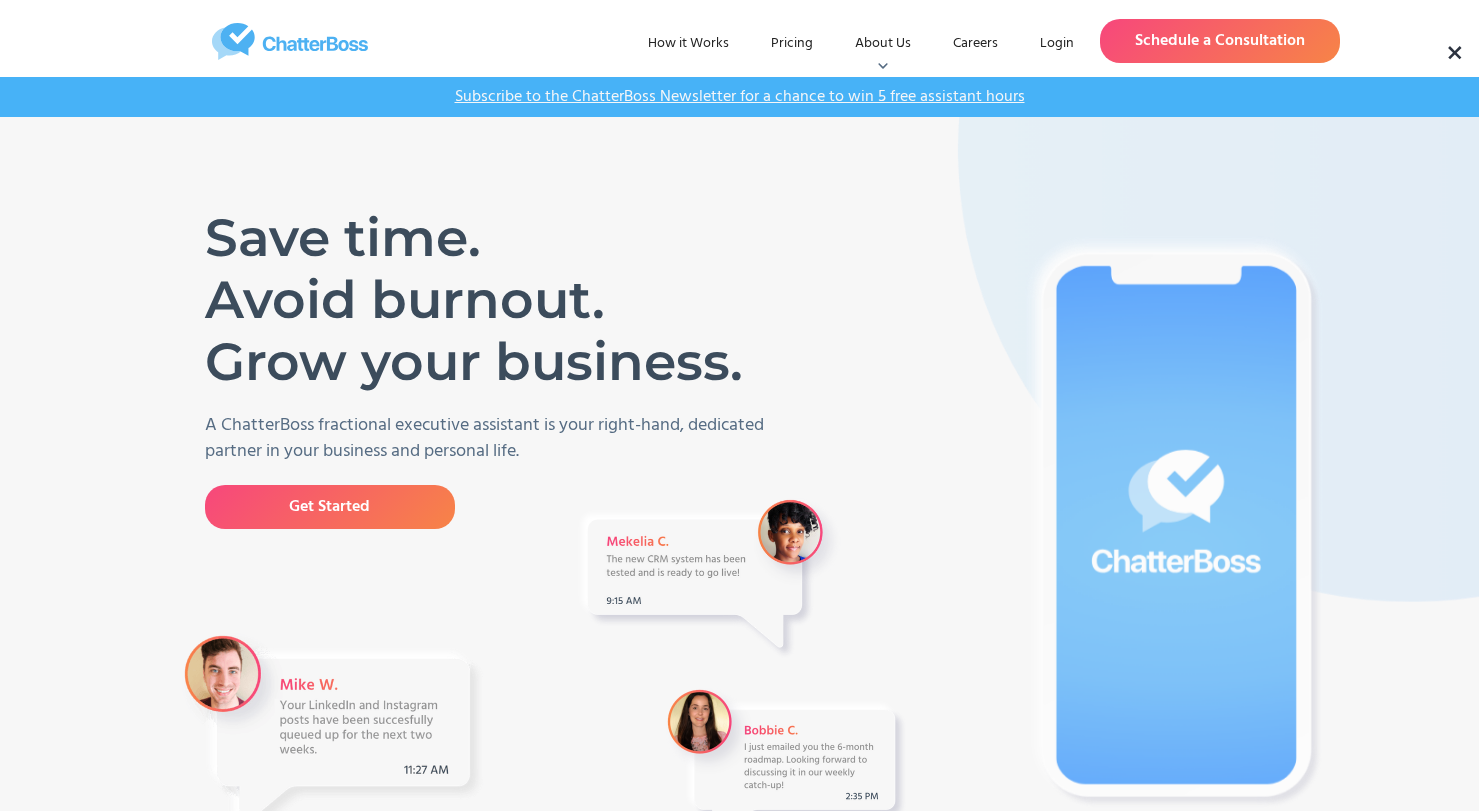 scroll, scrollTop: 0, scrollLeft: 0, axis: both 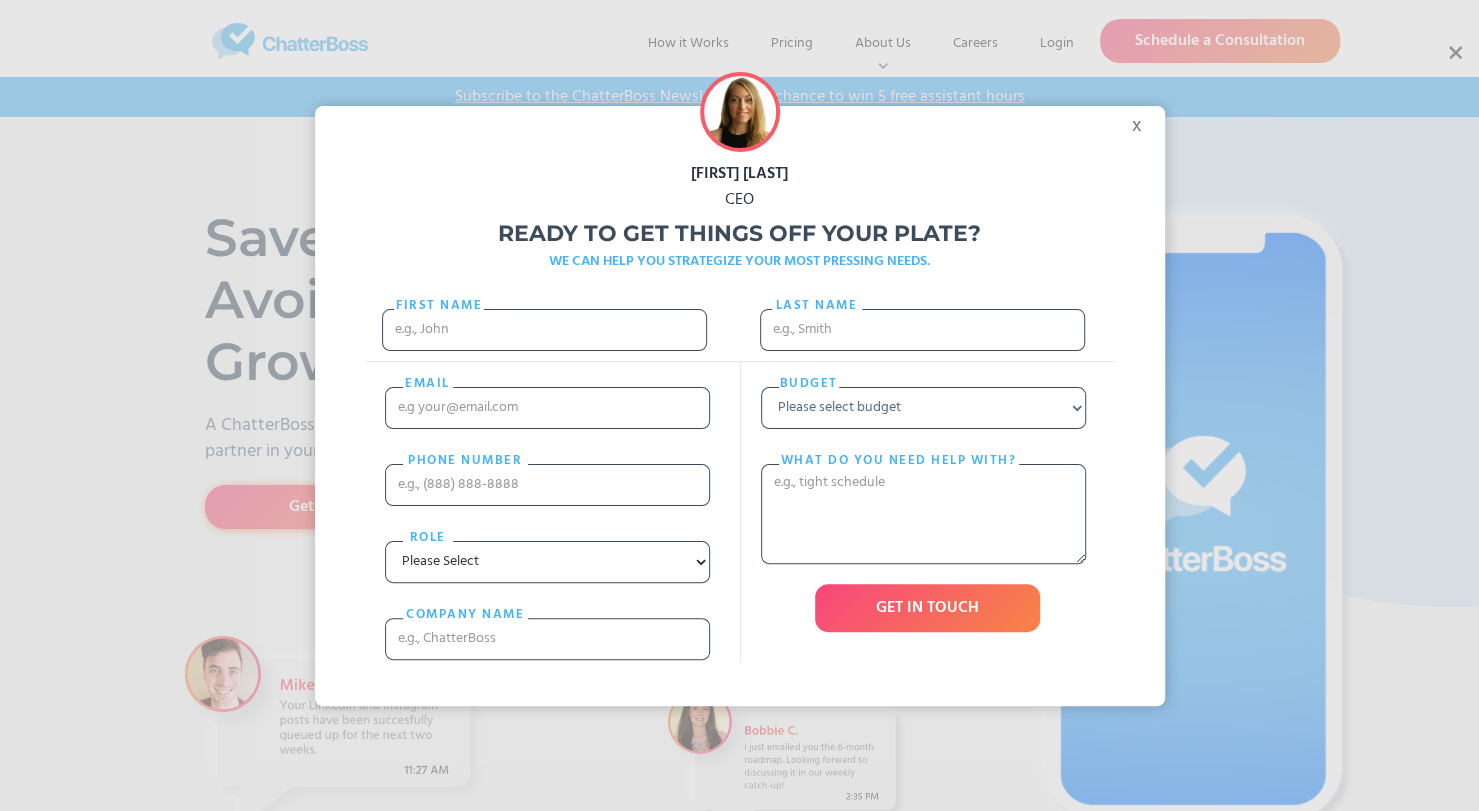 click on "How it Works Pricing About Us Who We Are Blog Podcast Careers Login Login Schedule a Consultation [FIRST] [LAST] CEO Ready to get things off your plate? WE CAN HELP YOU STRATEGIZE YOUR MOST PRESSING NEEDS. ChatterBoss fractional executive assistants help you run your business and personal life more efficiently. First Name Last name [EMAIL] [PHONE] nUMBER Role Please Select Entrepreneur Executive Assistant Other cOMPANY NAME Budget Please select budget Under $700 $700 - $1500 $1500 - $3000 $3000+ What do you need help with? GET IN TOUCH Thank you! Check your inbox for your free delegation assessment! Oops! Something went wrong while submitting the form. x × Subscribe to the ChatterBoss Newsletter for a chance to win 5 free assistant hours 2 Subscribe to the ChatterBoss Newsletter for a chance to win 5 free assistant hours Save time. Avoid burnout. Grow your business. A ChatterBoss fractional executive assistant is your right-hand, dedicated partner in your business and personal life. Get Started Save time." at bounding box center (739, 3778) 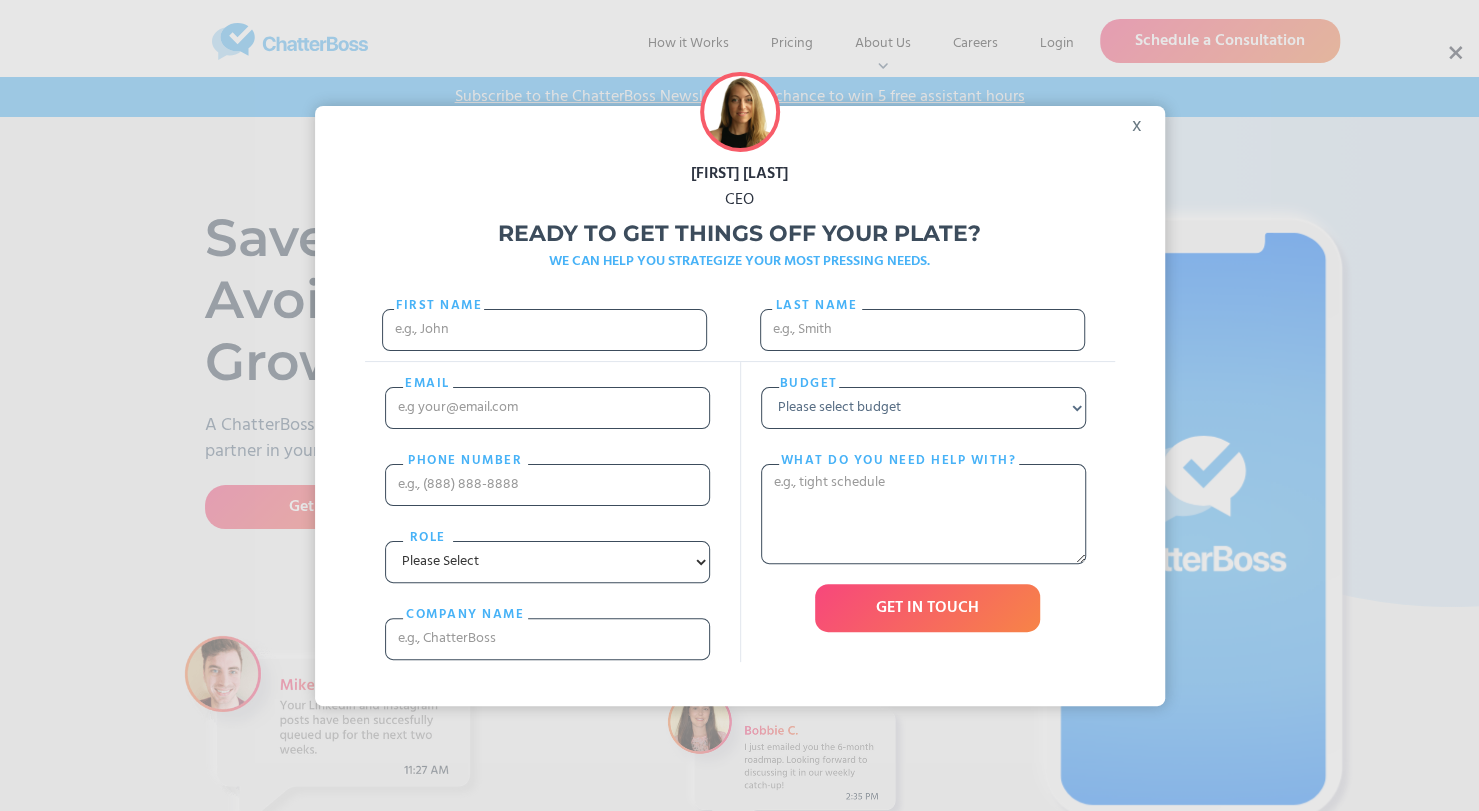 click on "x" at bounding box center [1142, 121] 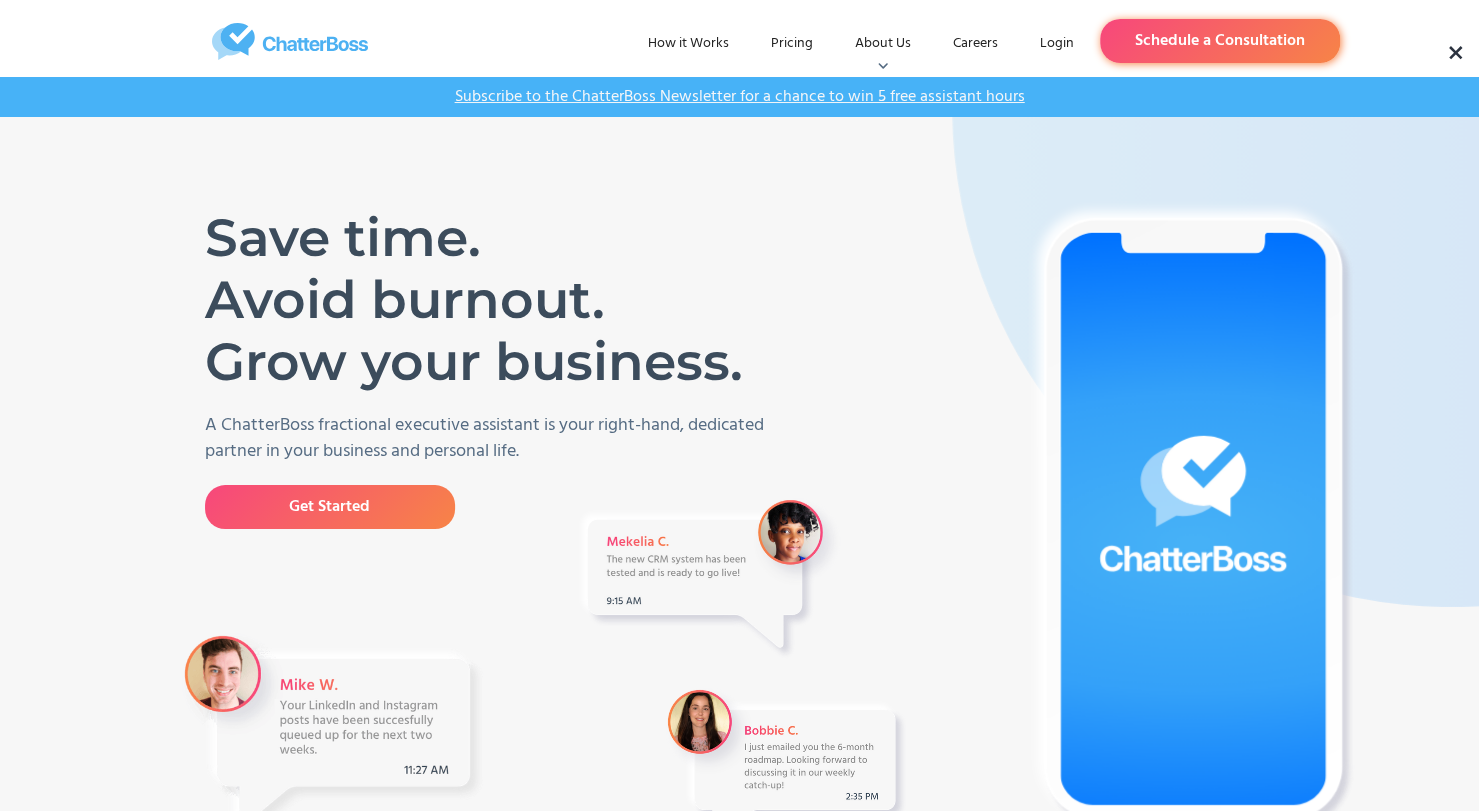 click on "Schedule a Consultation" at bounding box center [1220, 41] 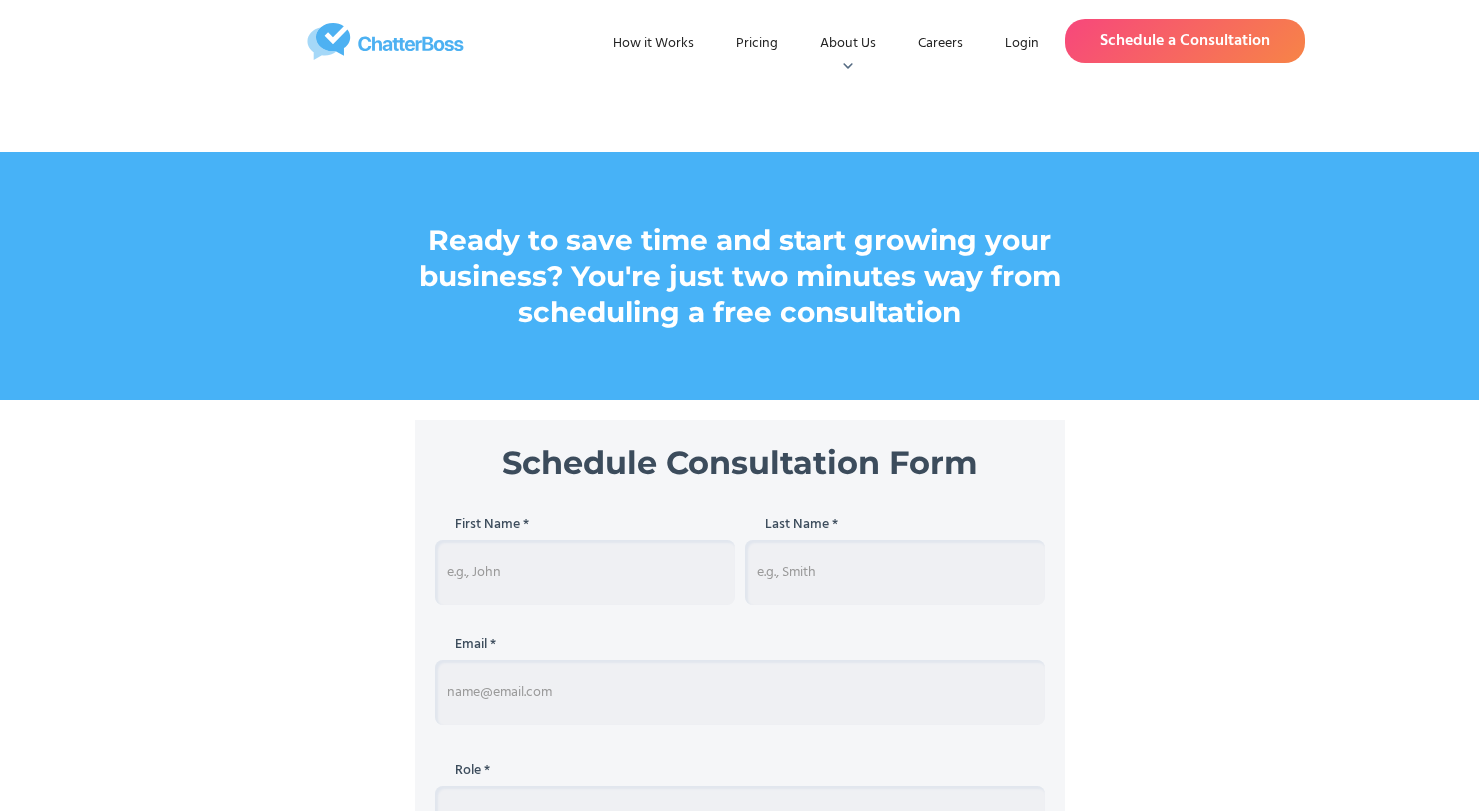 scroll, scrollTop: 0, scrollLeft: 0, axis: both 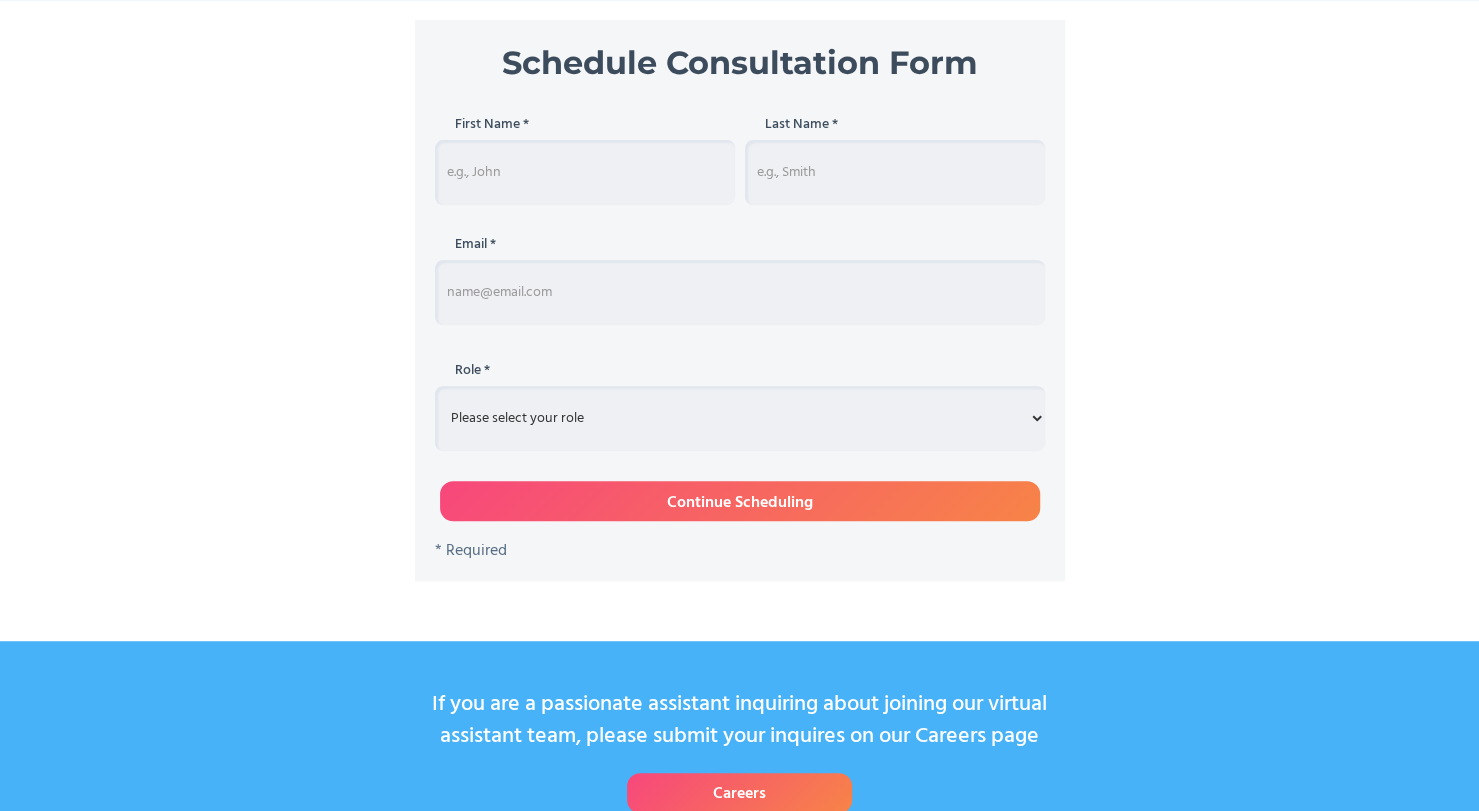 click at bounding box center (585, 172) 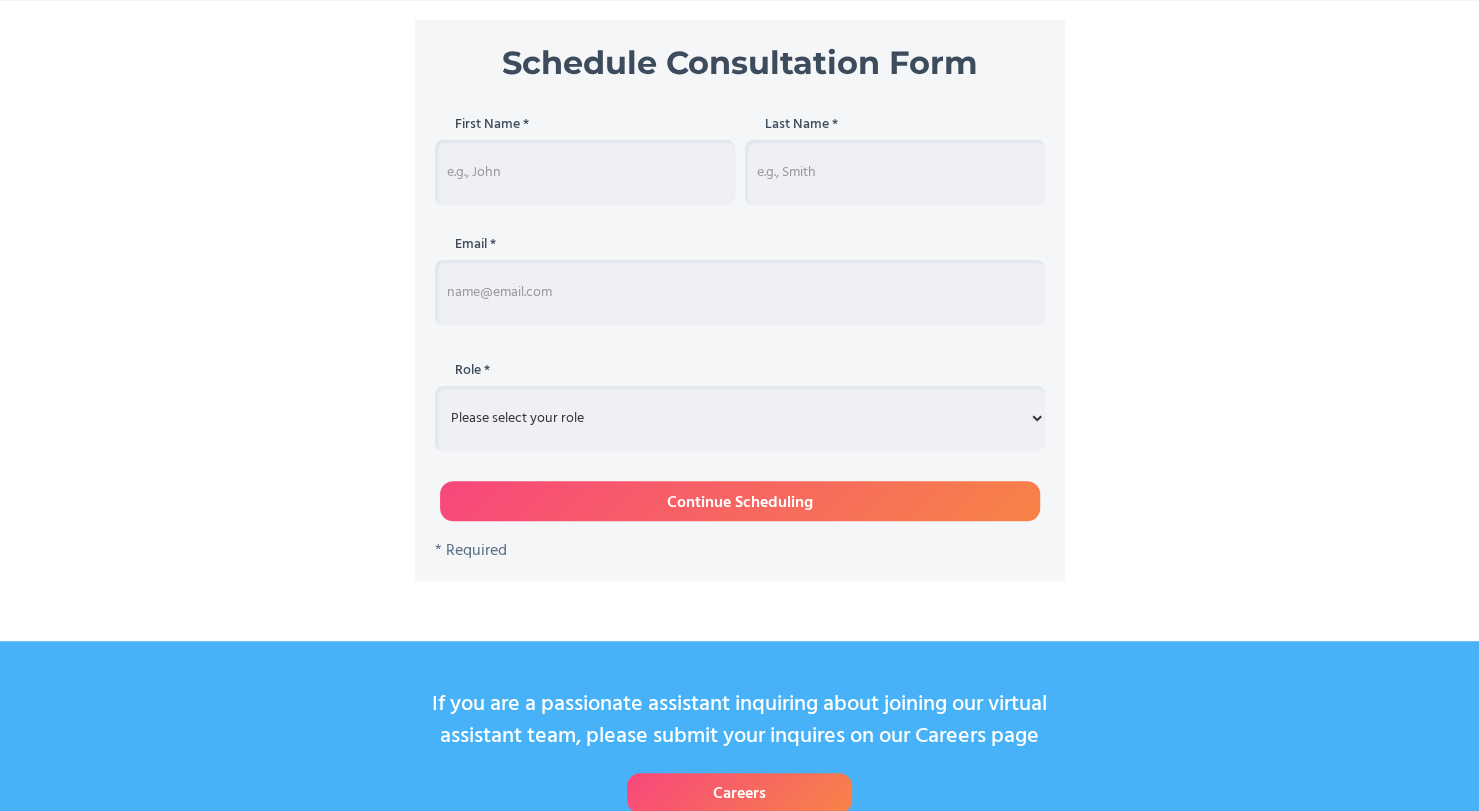 type on "[FIRST]" 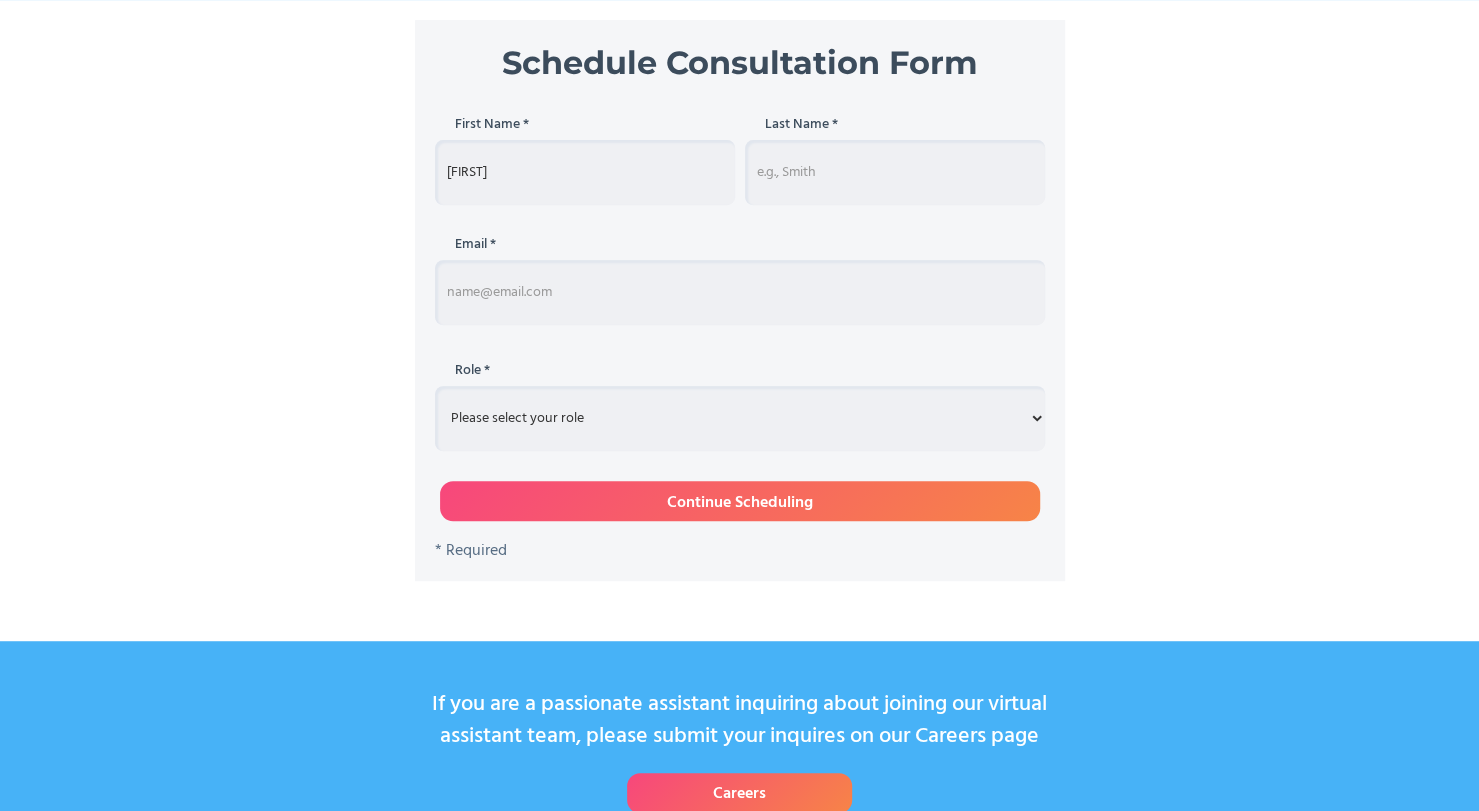 type on "Mustiful" 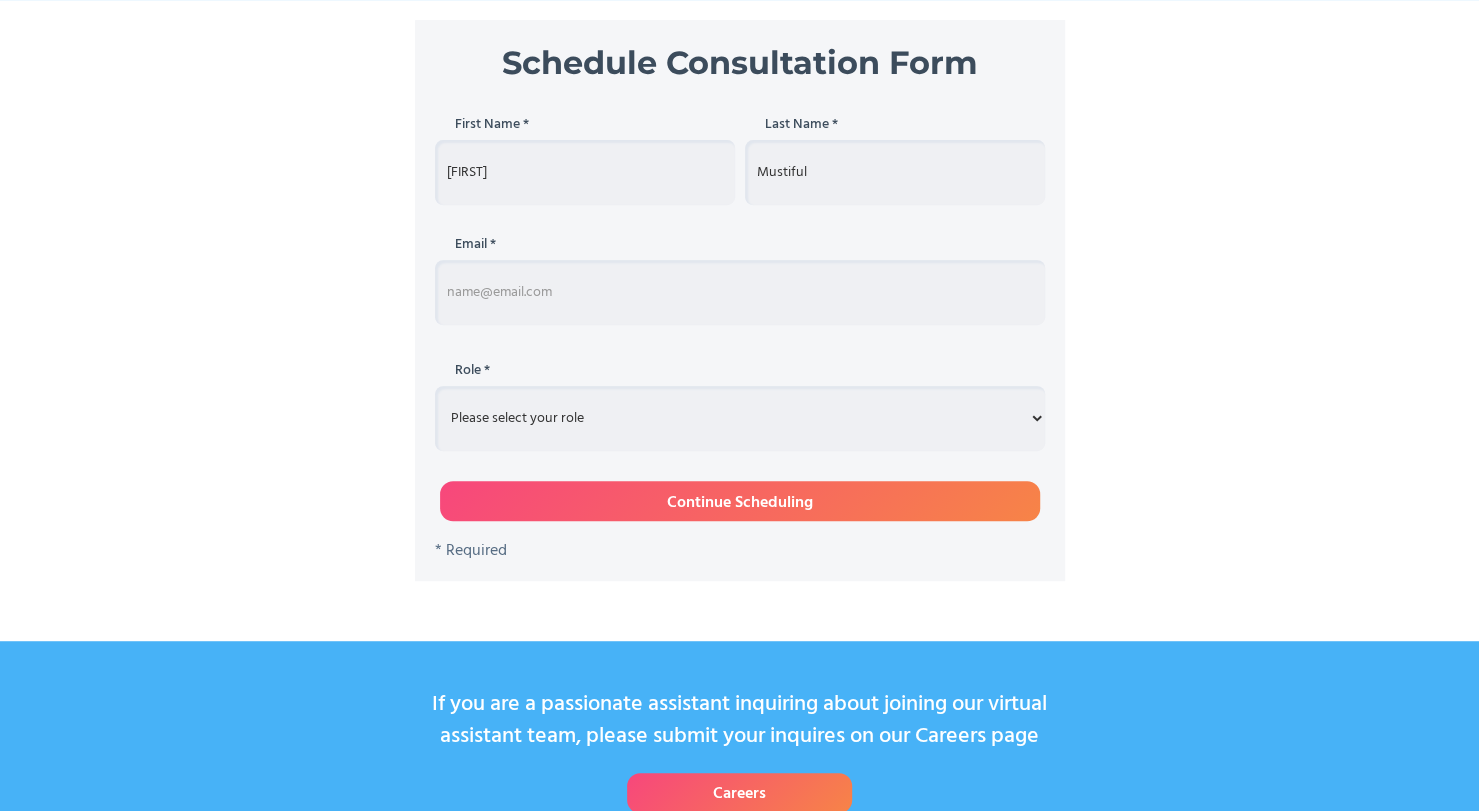 type on "[EMAIL]" 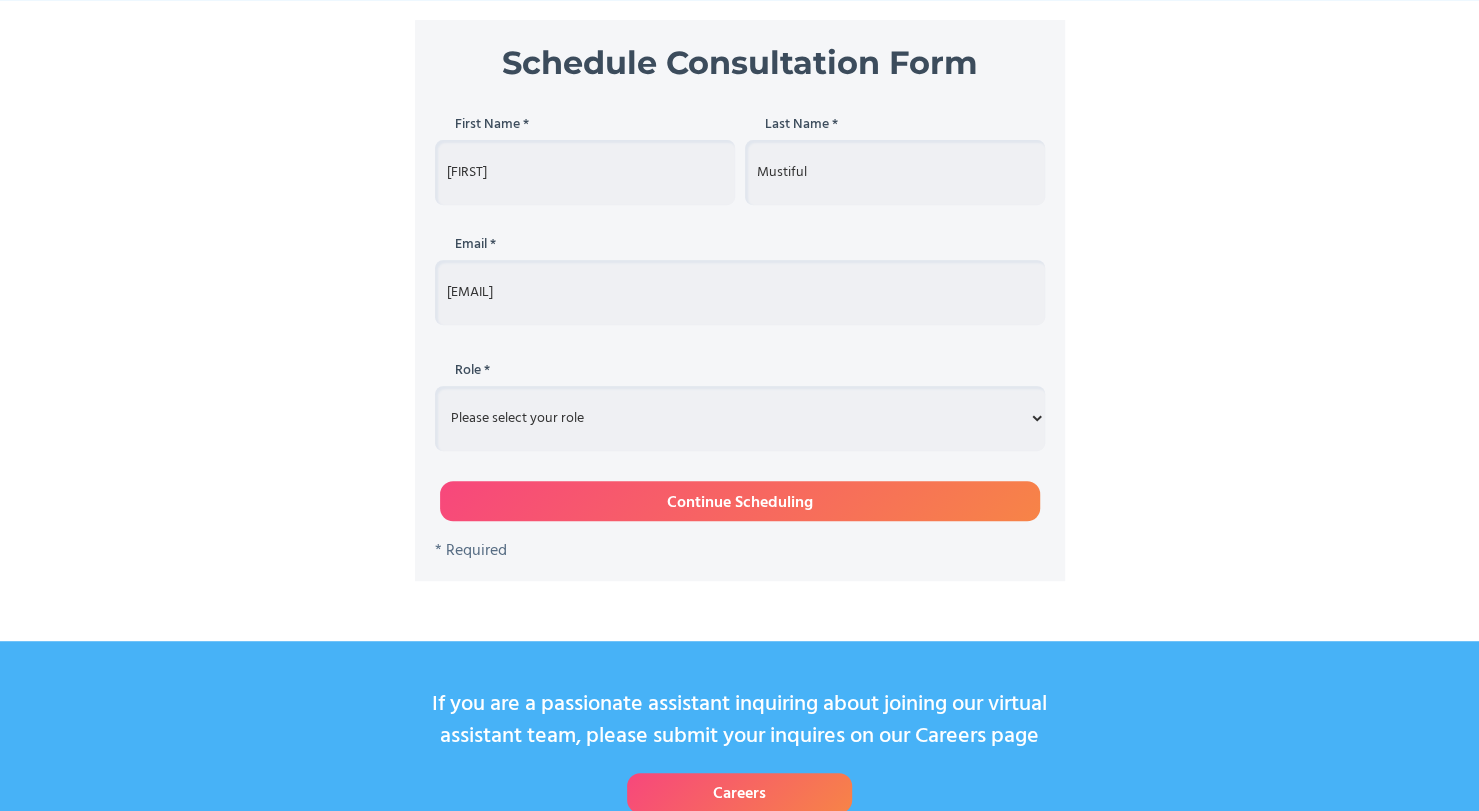 click on "Please select your role Entrepreneur Executive Assistant Other" at bounding box center [740, 418] 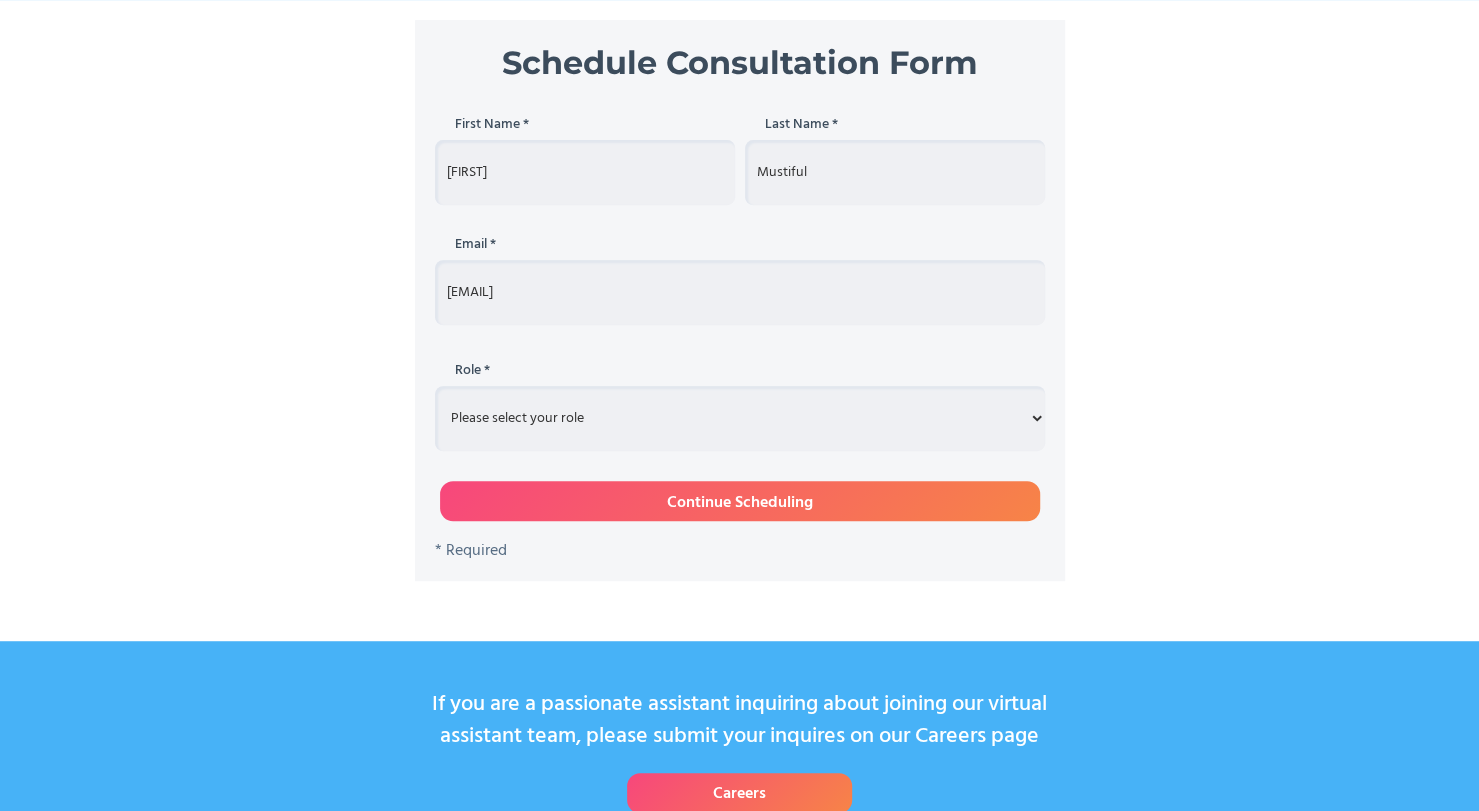 select on "entrepreneur" 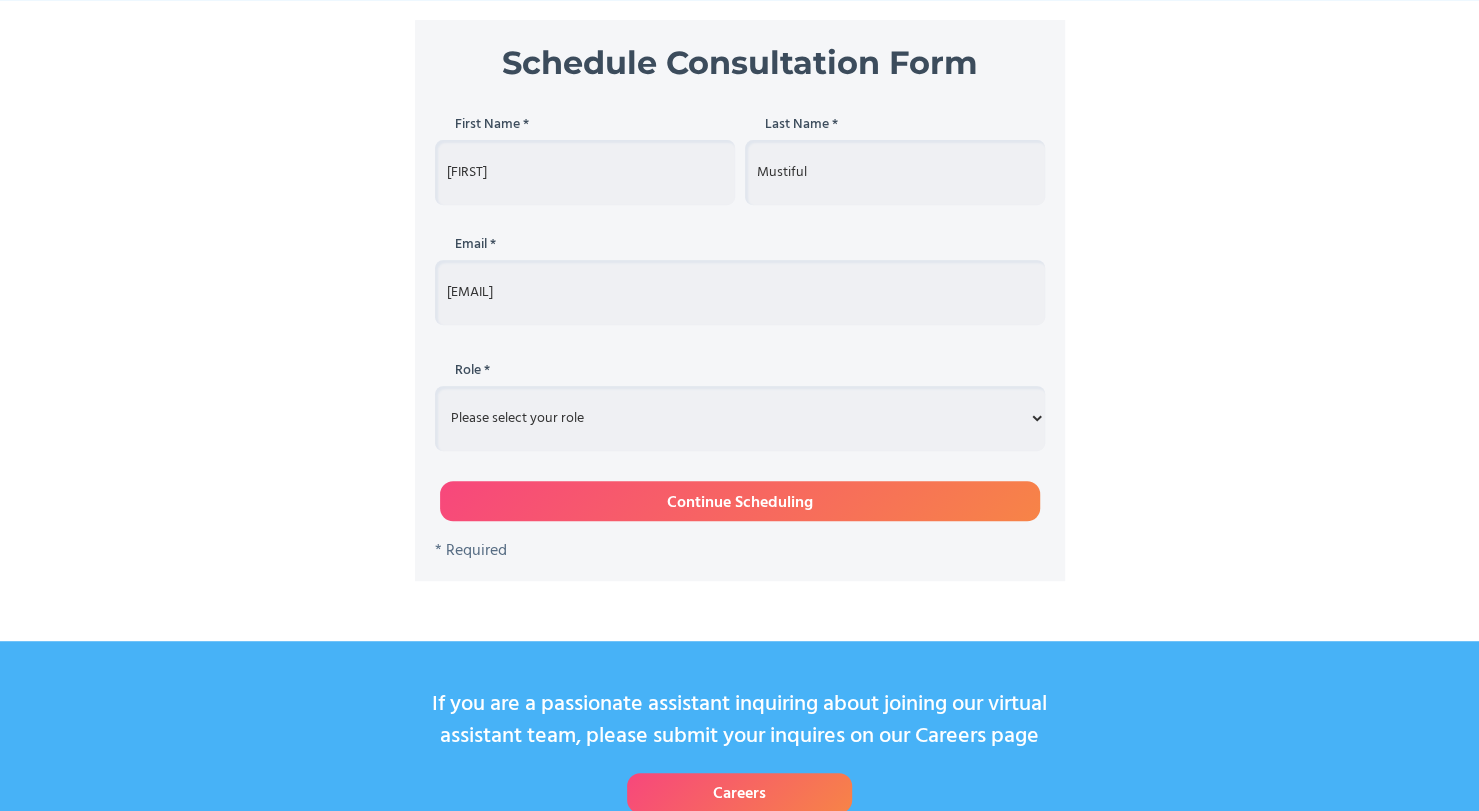 click on "Please select your role Entrepreneur Executive Assistant Other" at bounding box center (740, 418) 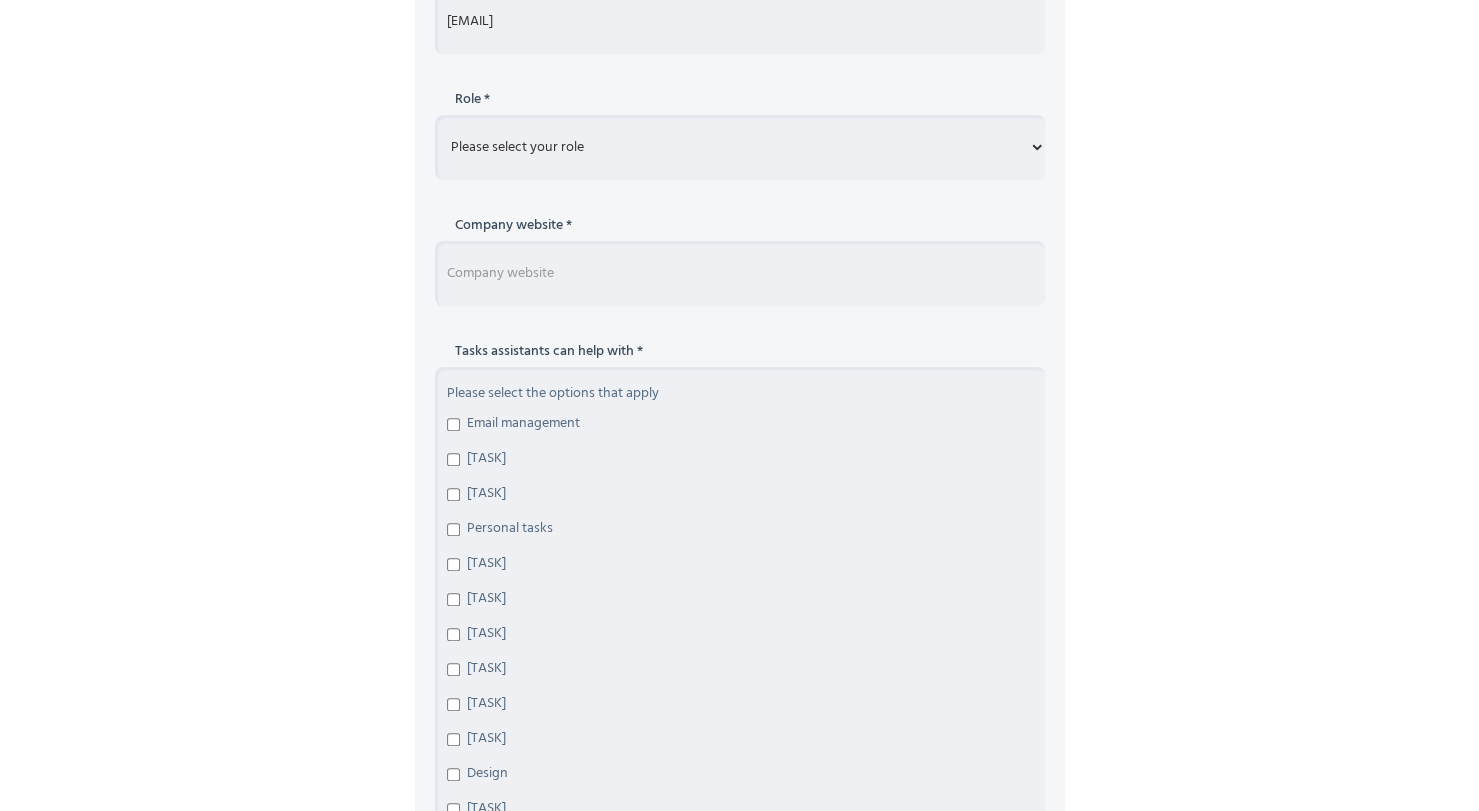 scroll, scrollTop: 700, scrollLeft: 0, axis: vertical 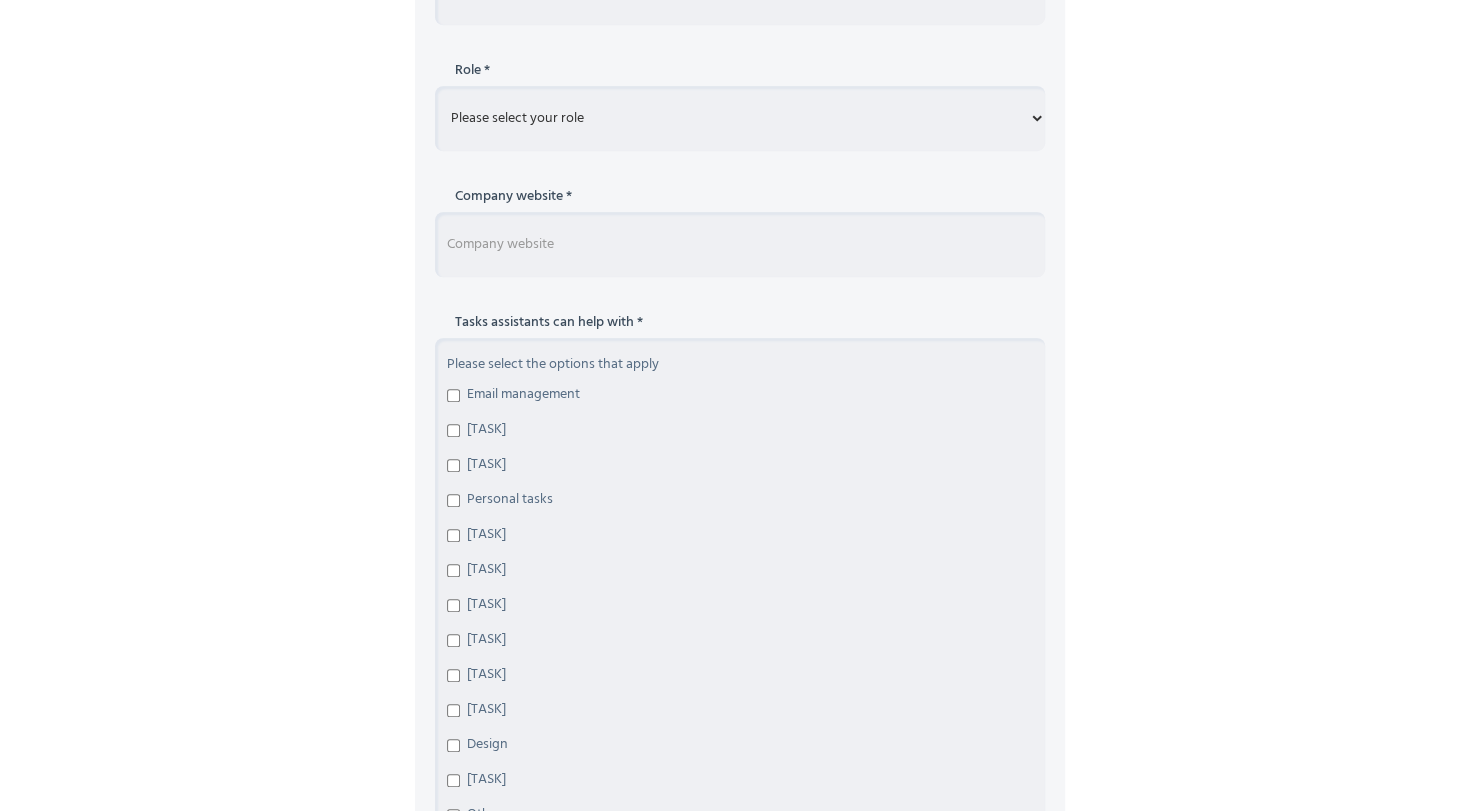 click at bounding box center (740, 244) 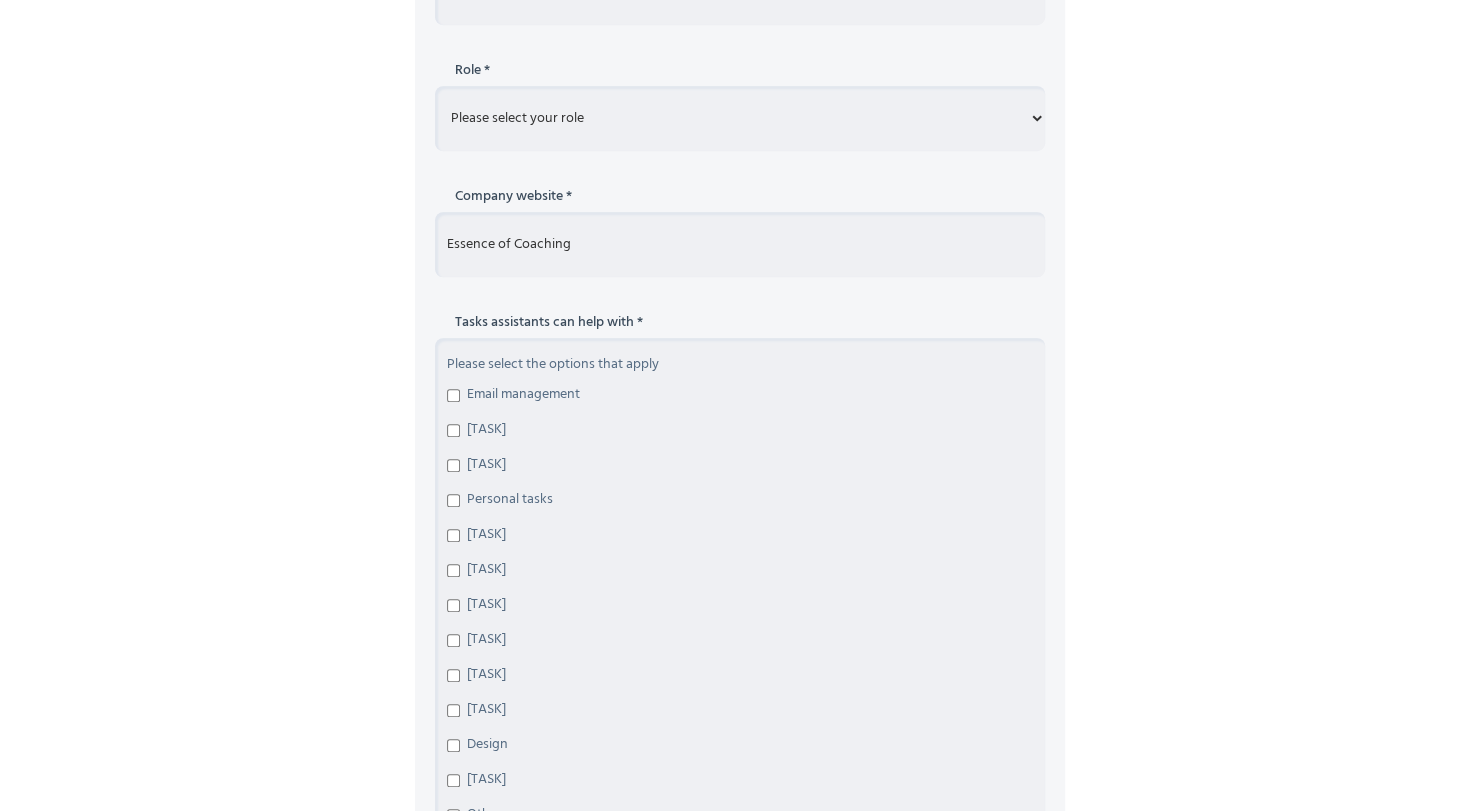 type on "9018281601" 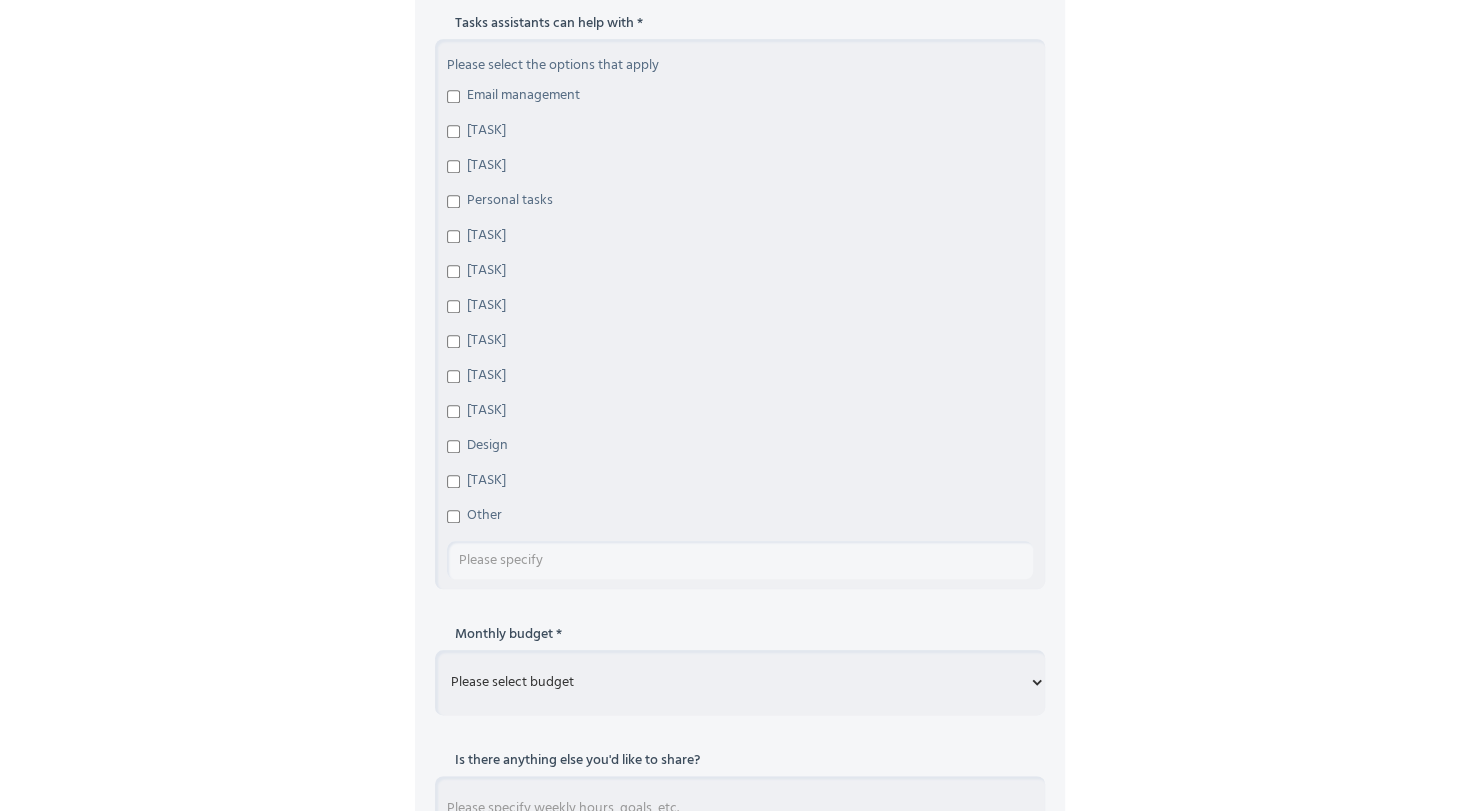 scroll, scrollTop: 900, scrollLeft: 0, axis: vertical 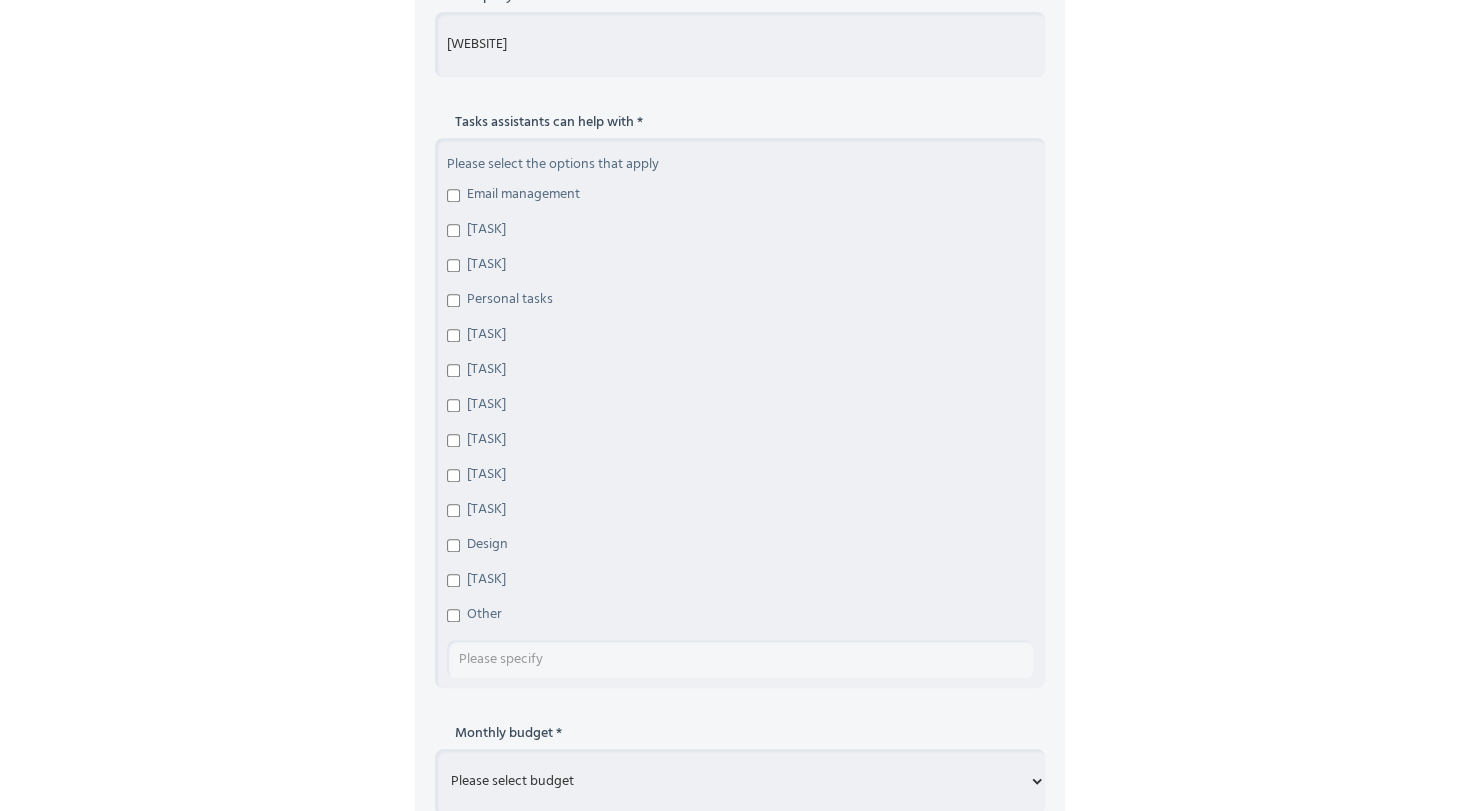 type on "www.essenceofcoaching.com" 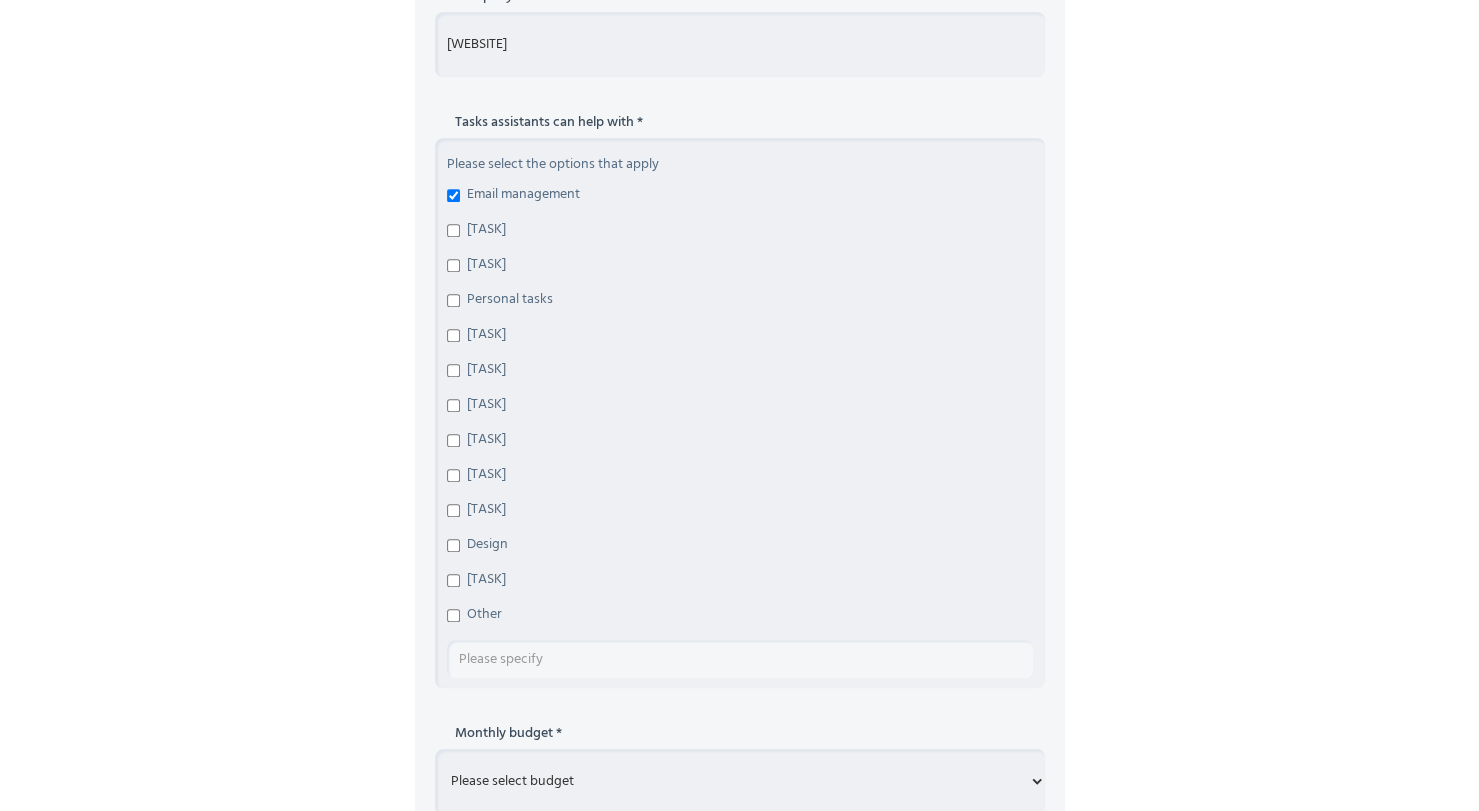 click on "Social media" at bounding box center (453, 265) 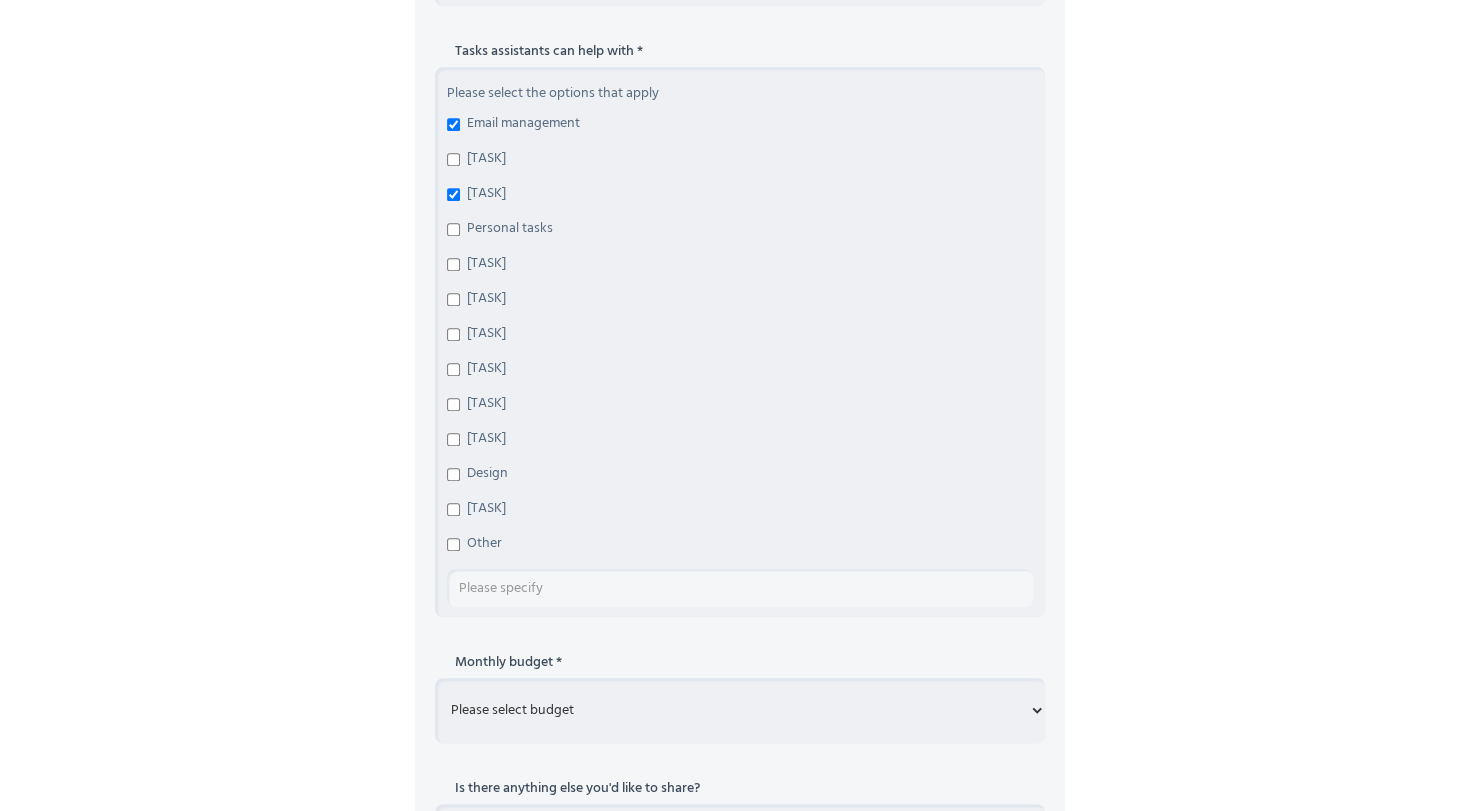 scroll, scrollTop: 1000, scrollLeft: 0, axis: vertical 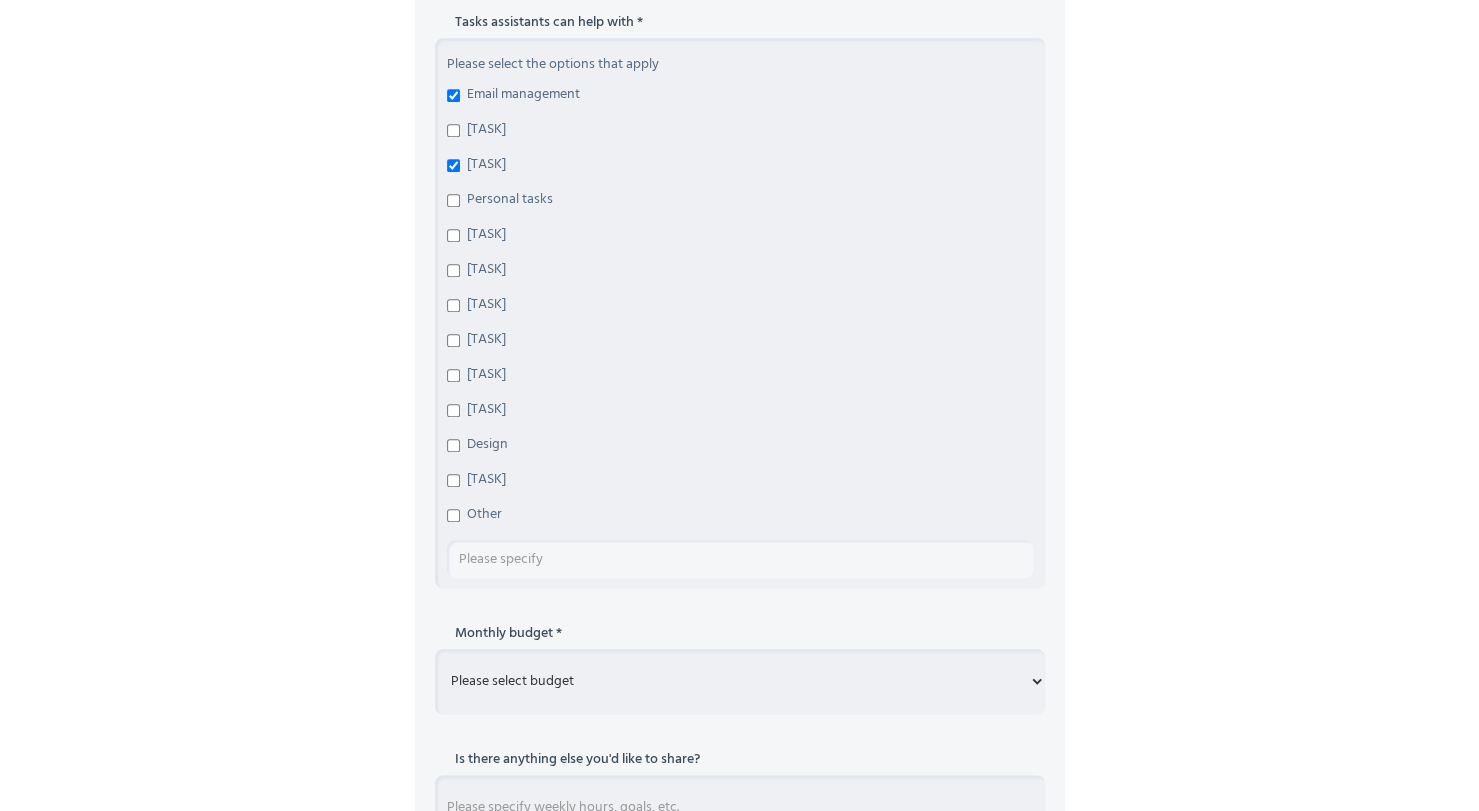 click on "Personal tasks" at bounding box center [453, 200] 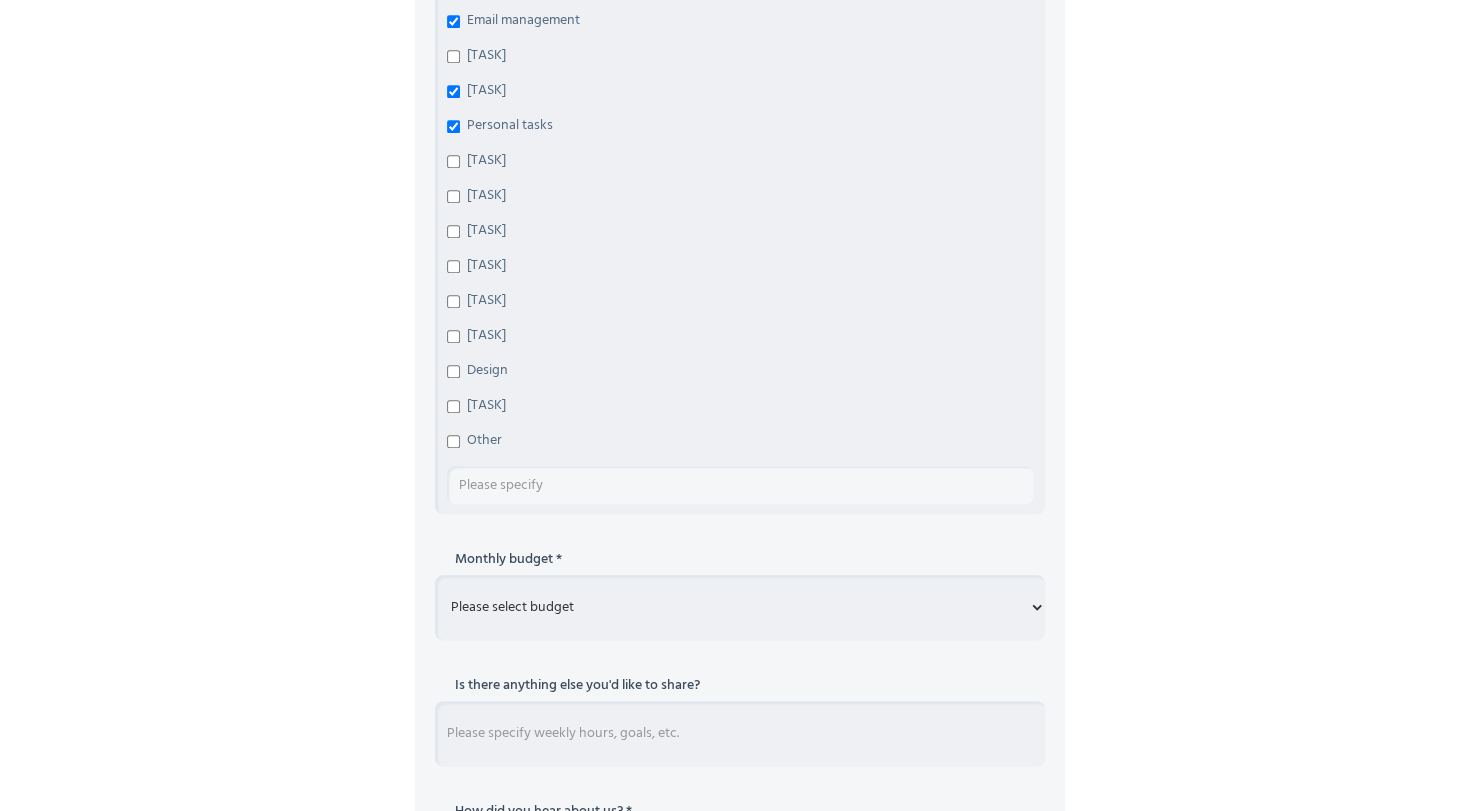 scroll, scrollTop: 1100, scrollLeft: 0, axis: vertical 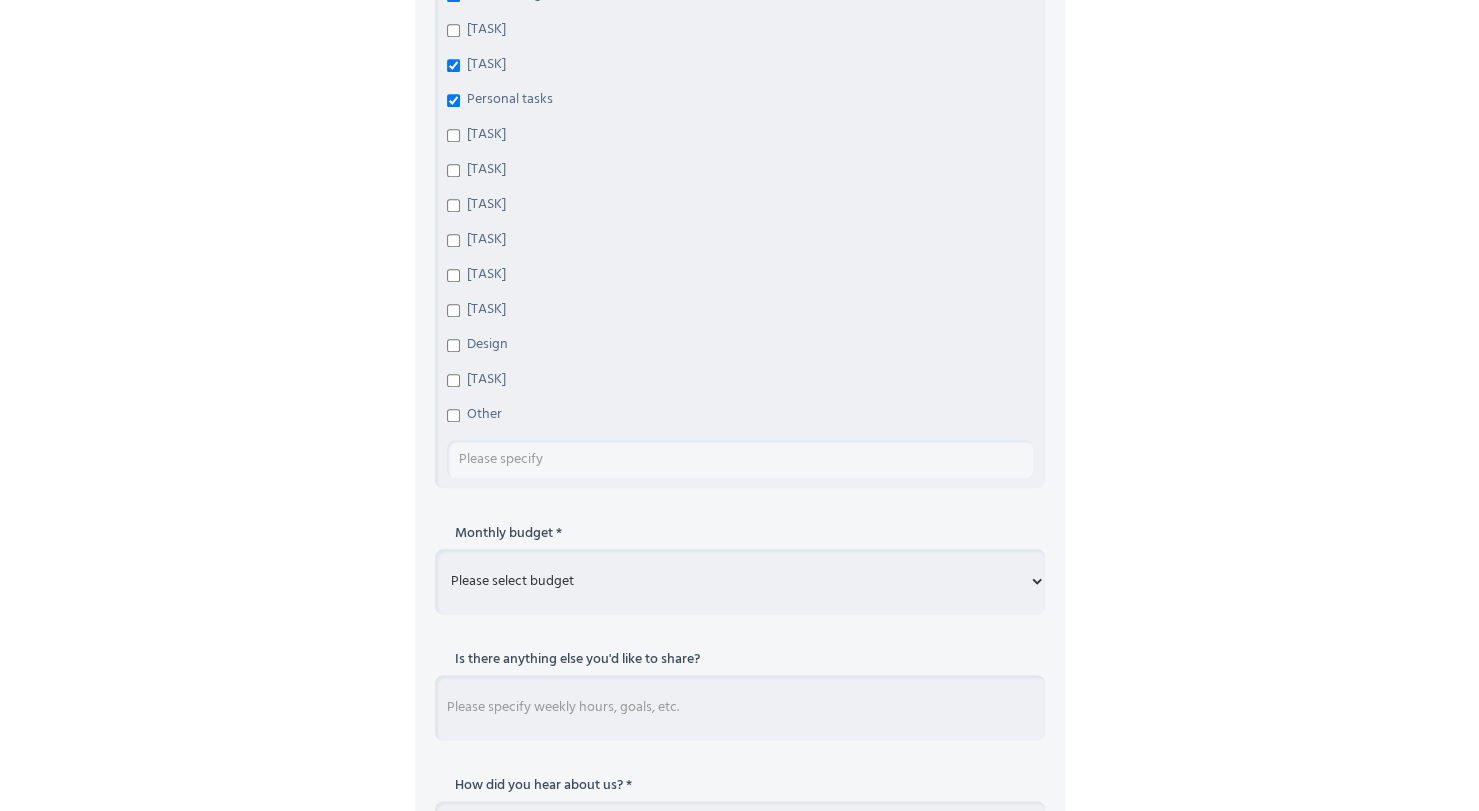 click on "Design" at bounding box center (453, 345) 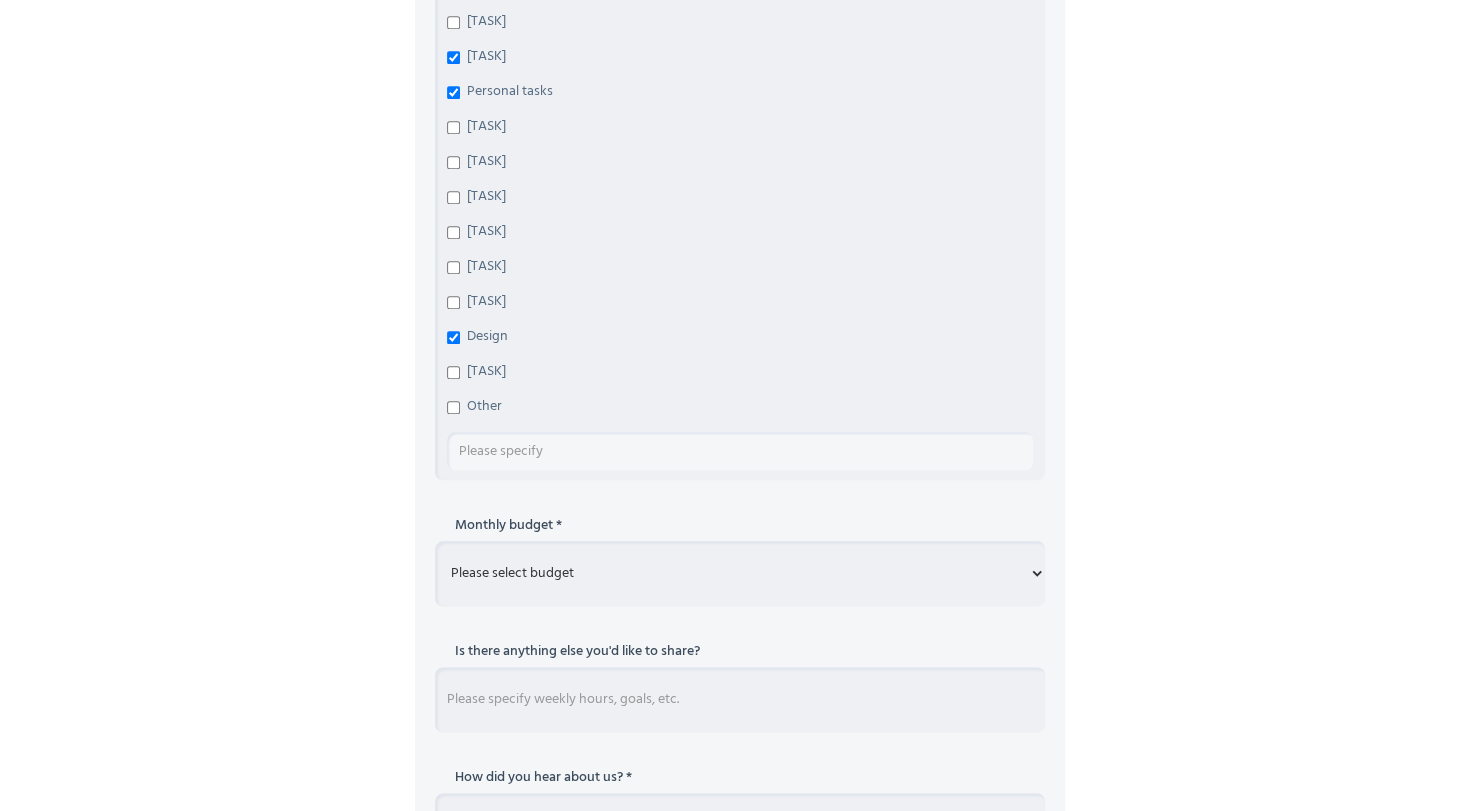 scroll, scrollTop: 1300, scrollLeft: 0, axis: vertical 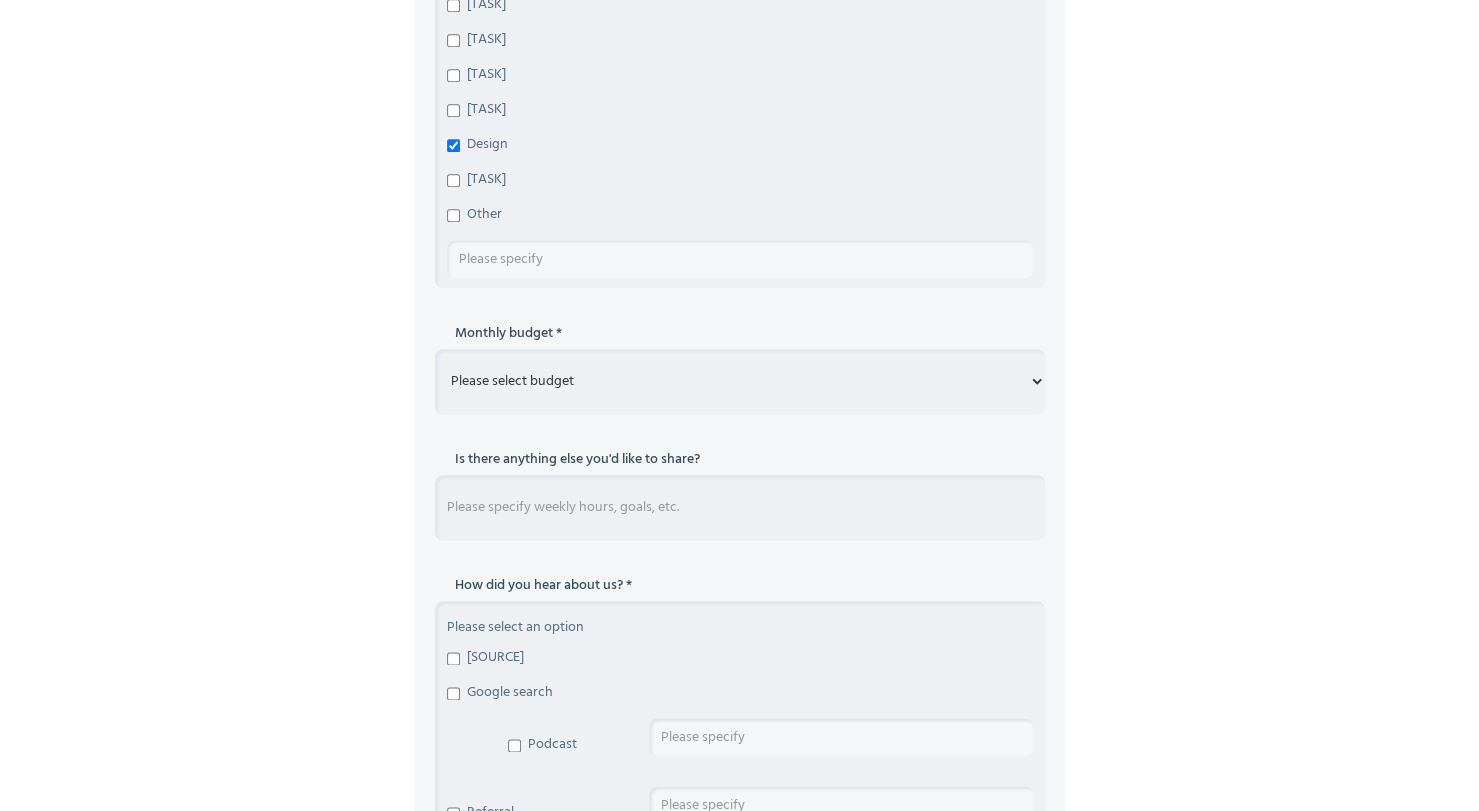 click on "Please select budget Under $700 $700 - $1500 $1500 - $3000 $3000+" at bounding box center [740, 381] 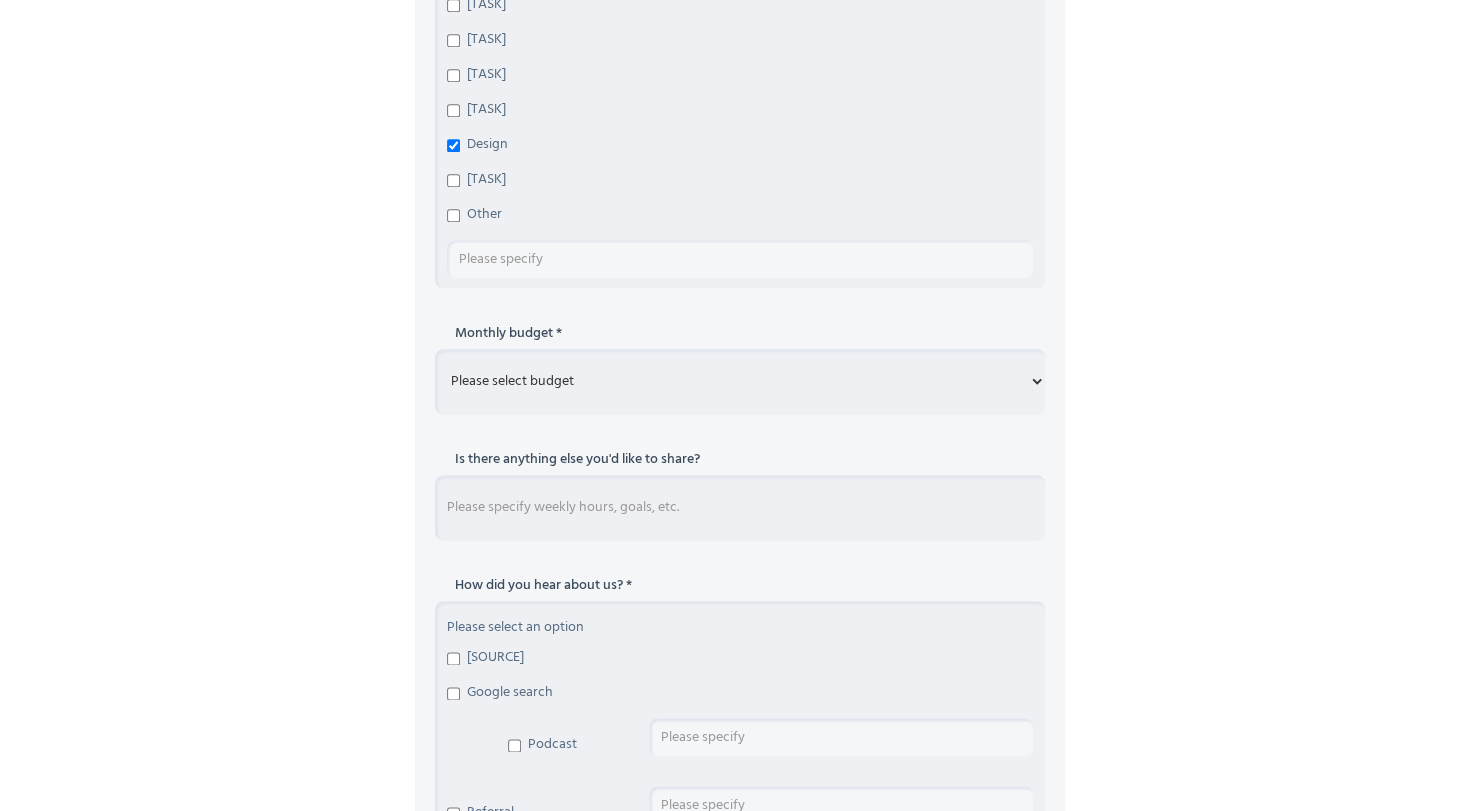 select on "Under $700" 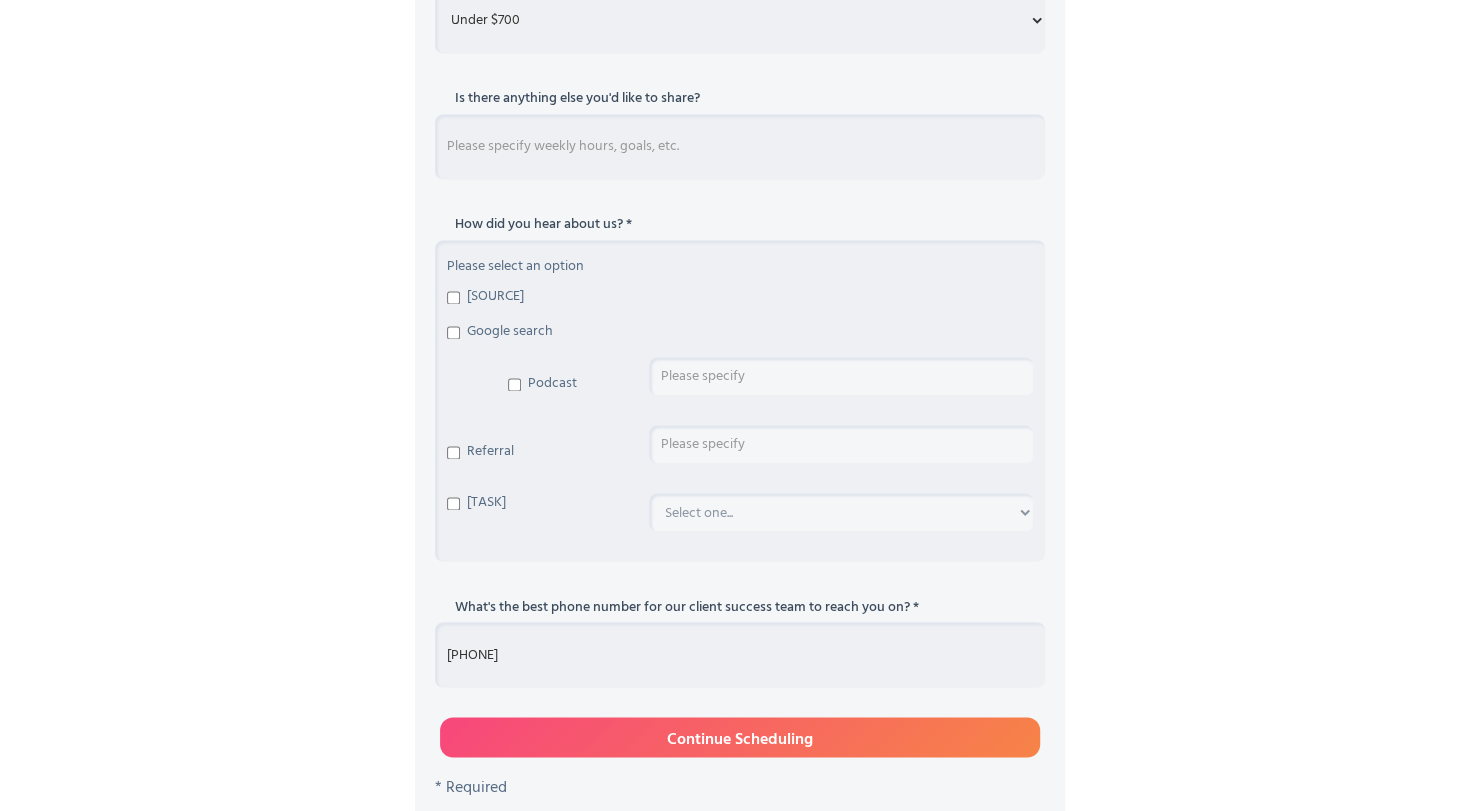 scroll, scrollTop: 1700, scrollLeft: 0, axis: vertical 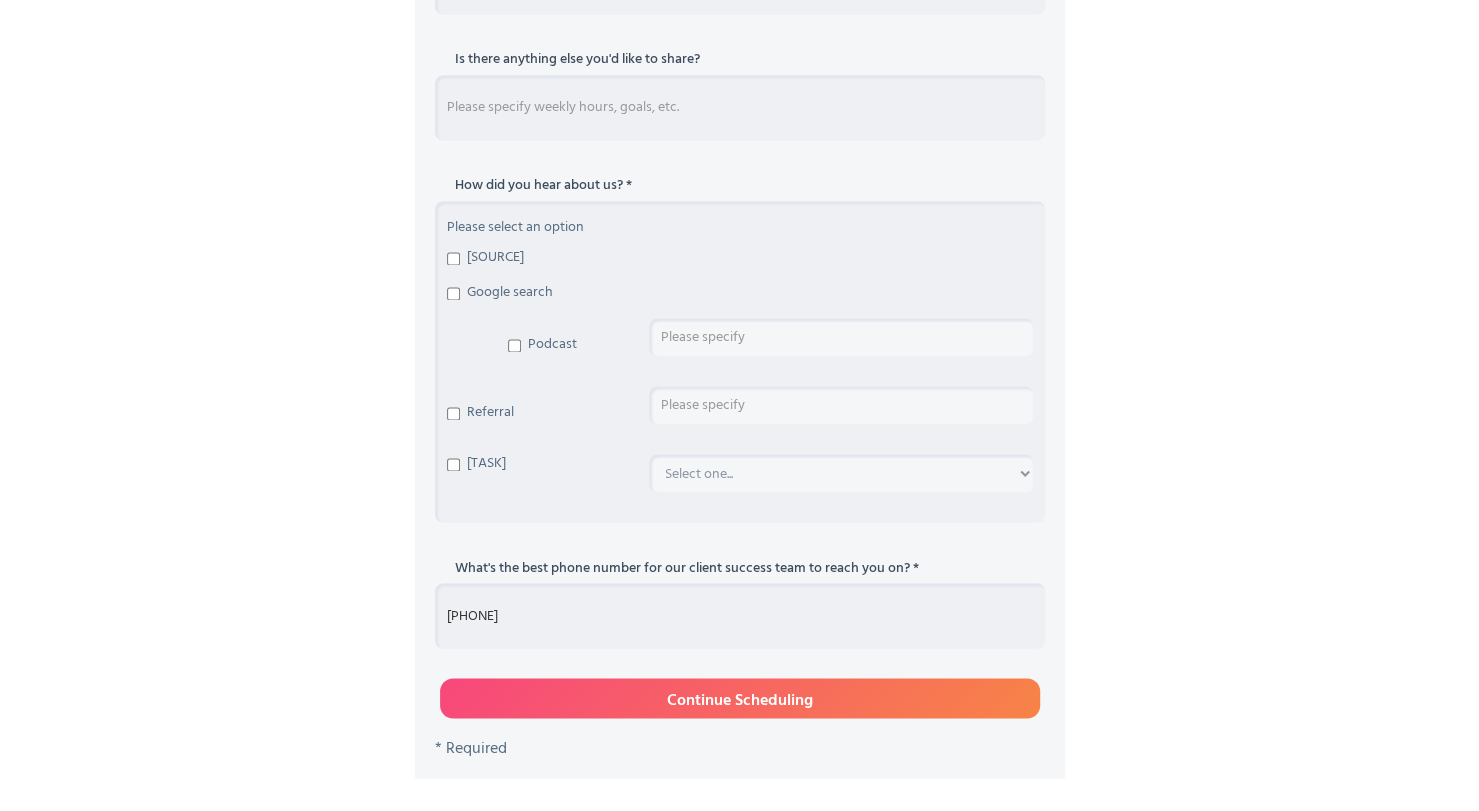 click on "Google search" at bounding box center (453, 293) 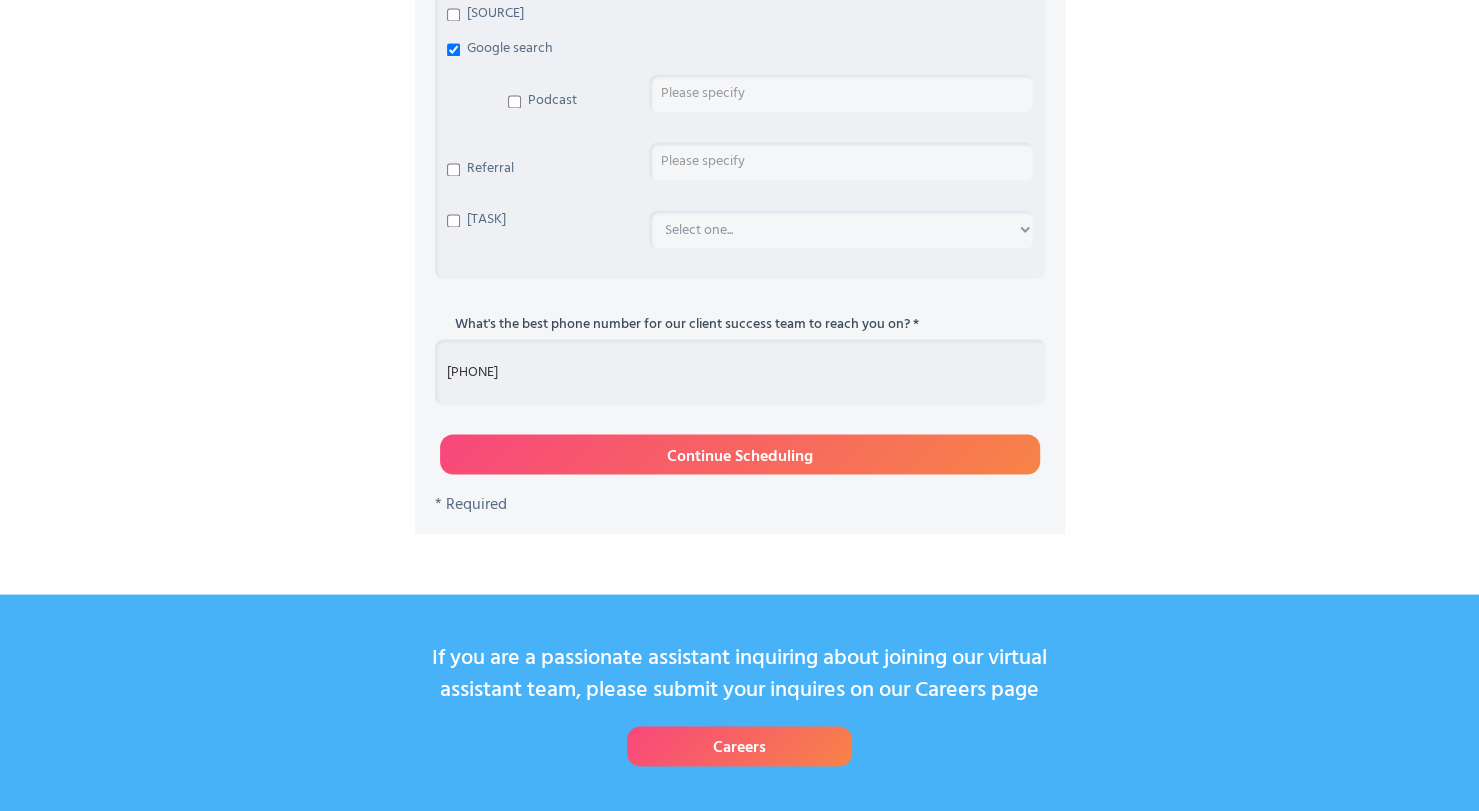 scroll, scrollTop: 2000, scrollLeft: 0, axis: vertical 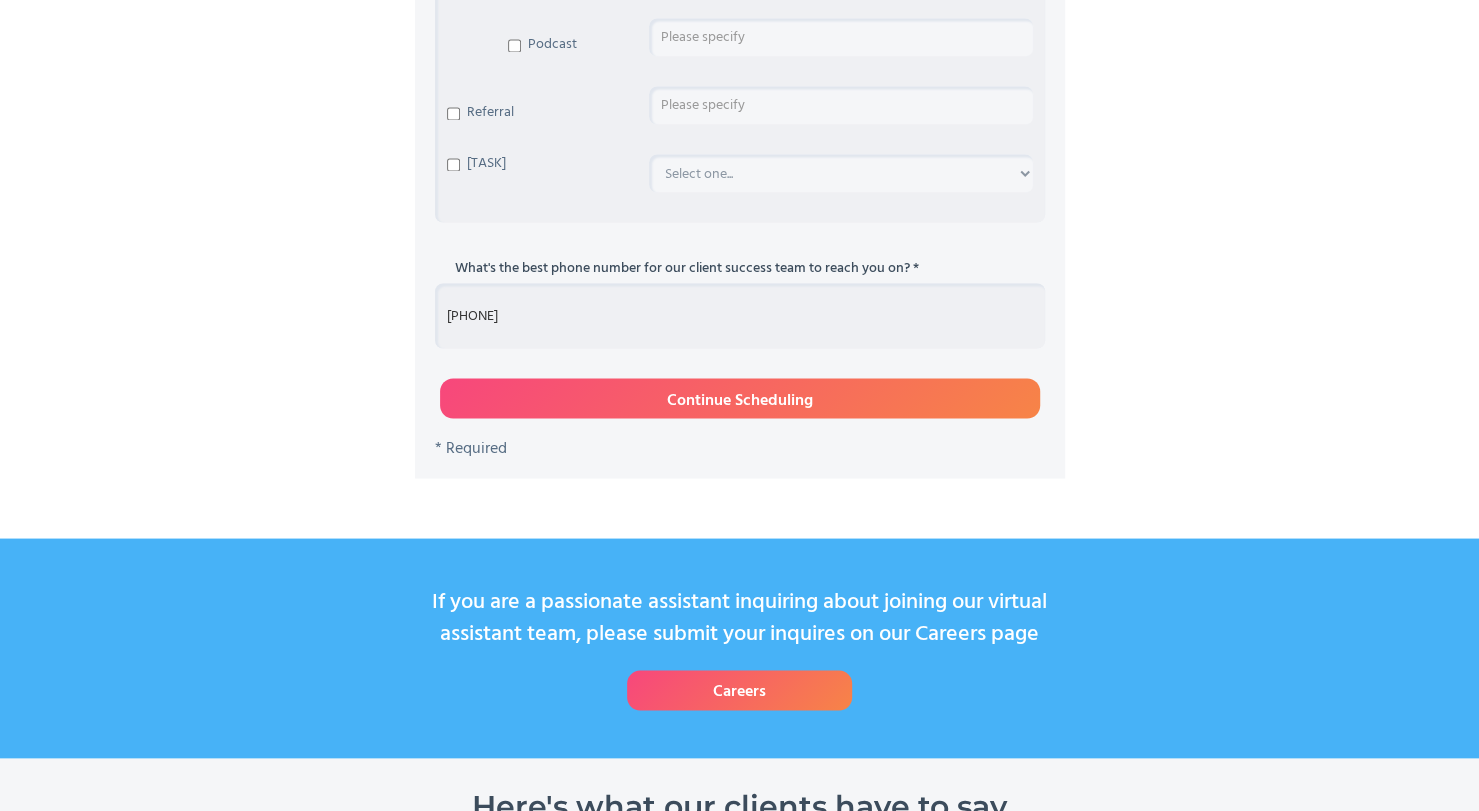 click on "Continue Scheduling" at bounding box center (740, 398) 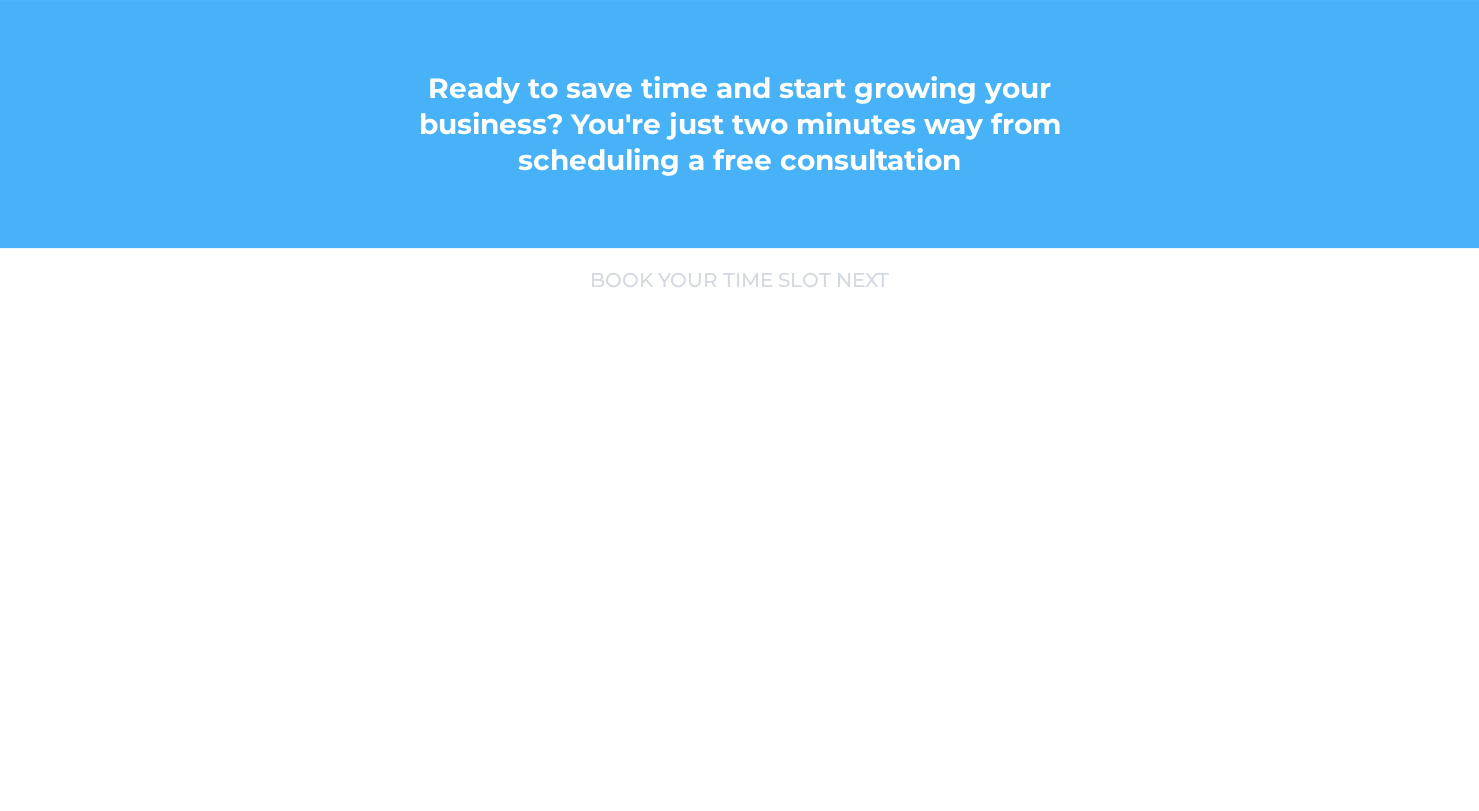 scroll, scrollTop: 410, scrollLeft: 0, axis: vertical 